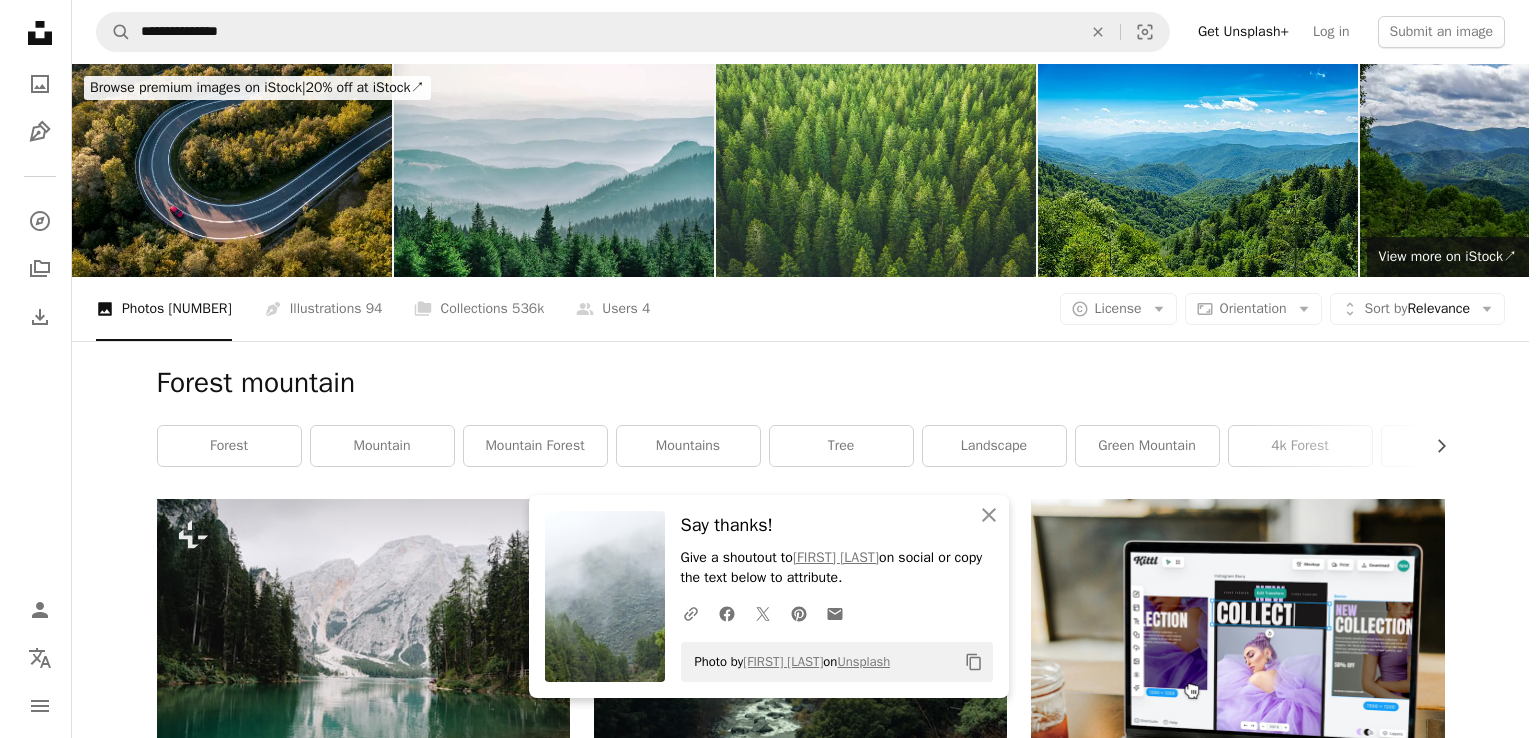 scroll, scrollTop: 24152, scrollLeft: 0, axis: vertical 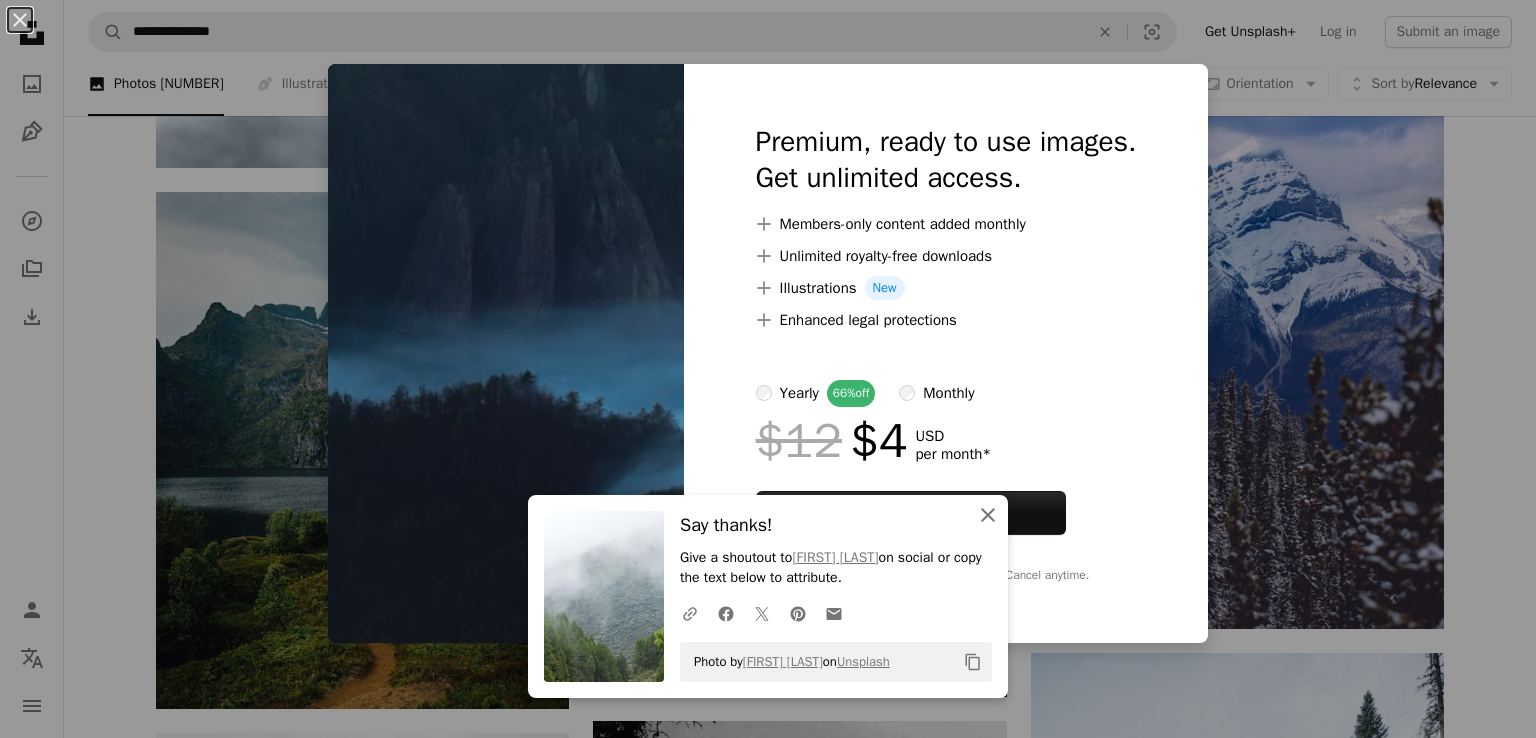click on "An X shape" 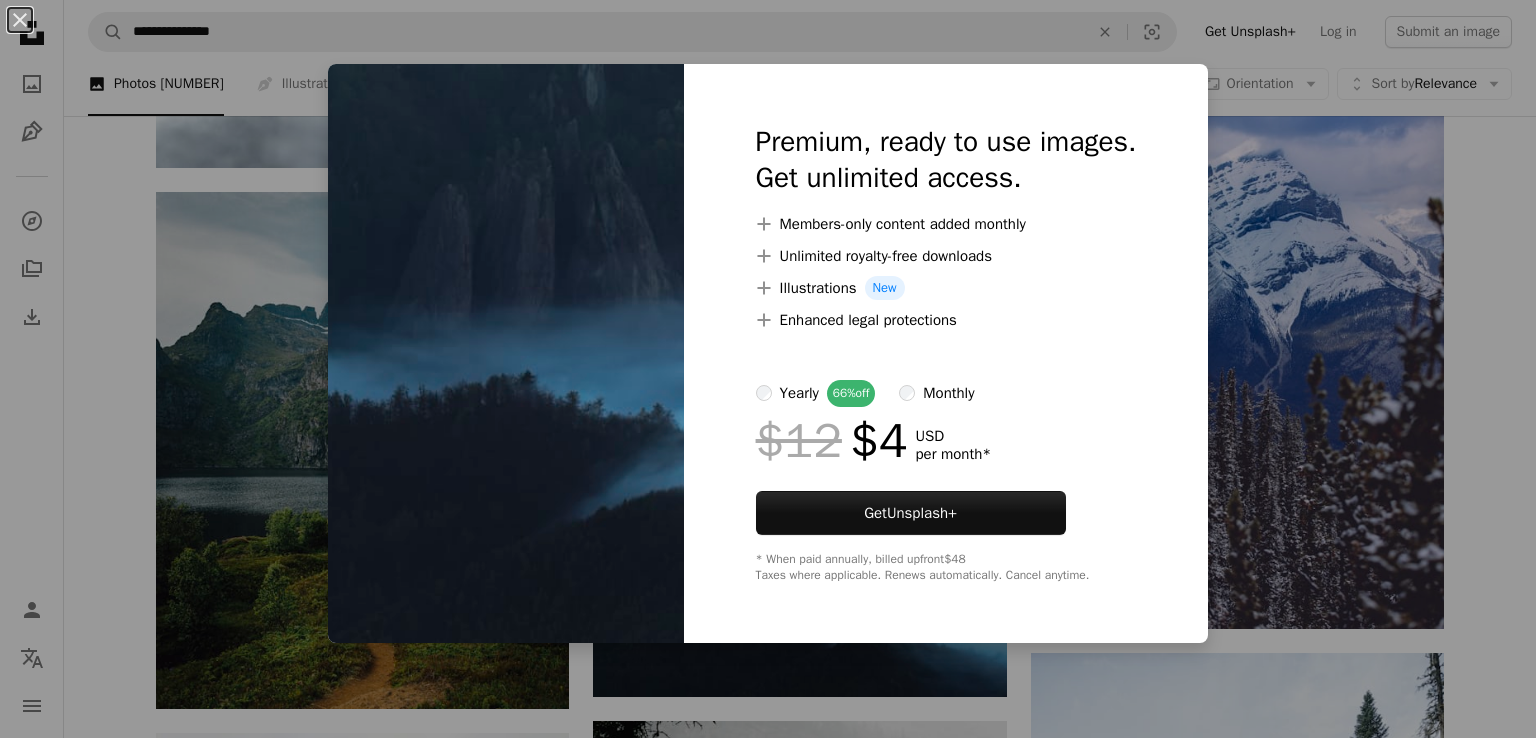 click on "An X shape Premium, ready to use images. Get unlimited access. A plus sign Members-only content added monthly A plus sign Unlimited royalty-free downloads A plus sign Illustrations  New A plus sign Enhanced legal protections yearly 66%  off monthly $12   $4 USD per month * Get  Unsplash+ * When paid annually, billed upfront  $48 Taxes where applicable. Renews automatically. Cancel anytime." at bounding box center (768, 369) 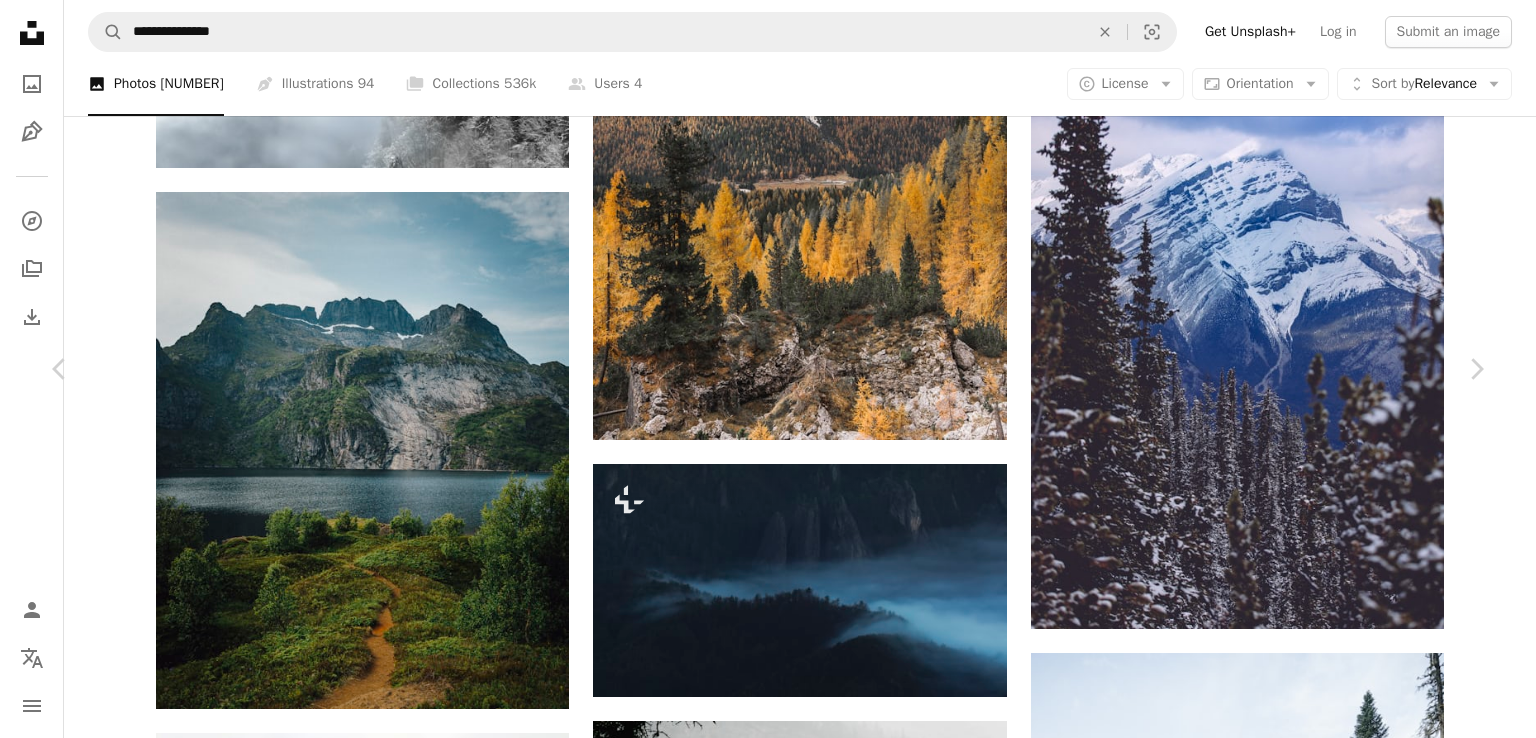 click on "A X shape Chevron left Chevron right [FIRST] [LAST] For Unsplash+ A heart A plus sign Edit image Plus sign for Unsplash+ A lock Download Zoom in A forward-right arrow Share More Actions Calendar outlined Published on March 21, 2024 Camera SONY, ILCE-7RM3 Safety Licensed under the Unsplash+ License forest mountains clouds trees dark forest dark nature moody mist foggy night time moody nature Public domain images From this series Chevron right Plus sign for Unsplash+ Plus sign for Unsplash+ Plus sign for Unsplash+ Plus sign for Unsplash+ Plus sign for Unsplash+ Plus sign for Unsplash+ Plus sign for Unsplash+ Plus sign for Unsplash+ Related images Plus sign for Unsplash+ A heart A plus sign [FIRST] [LAST] For Unsplash+ A lock Download Plus sign for Unsplash+ A heart A plus sign [FIRST] [LAST] For Unsplash+ A lock Download Plus sign for Unsplash+ A heart A plus sign [FIRST] [LAST] For Unsplash+ A lock Download Plus sign for Unsplash+ A heart A plus sign [FIRST] [LAST] For Unsplash+ A lock Download" at bounding box center [768, 5109] 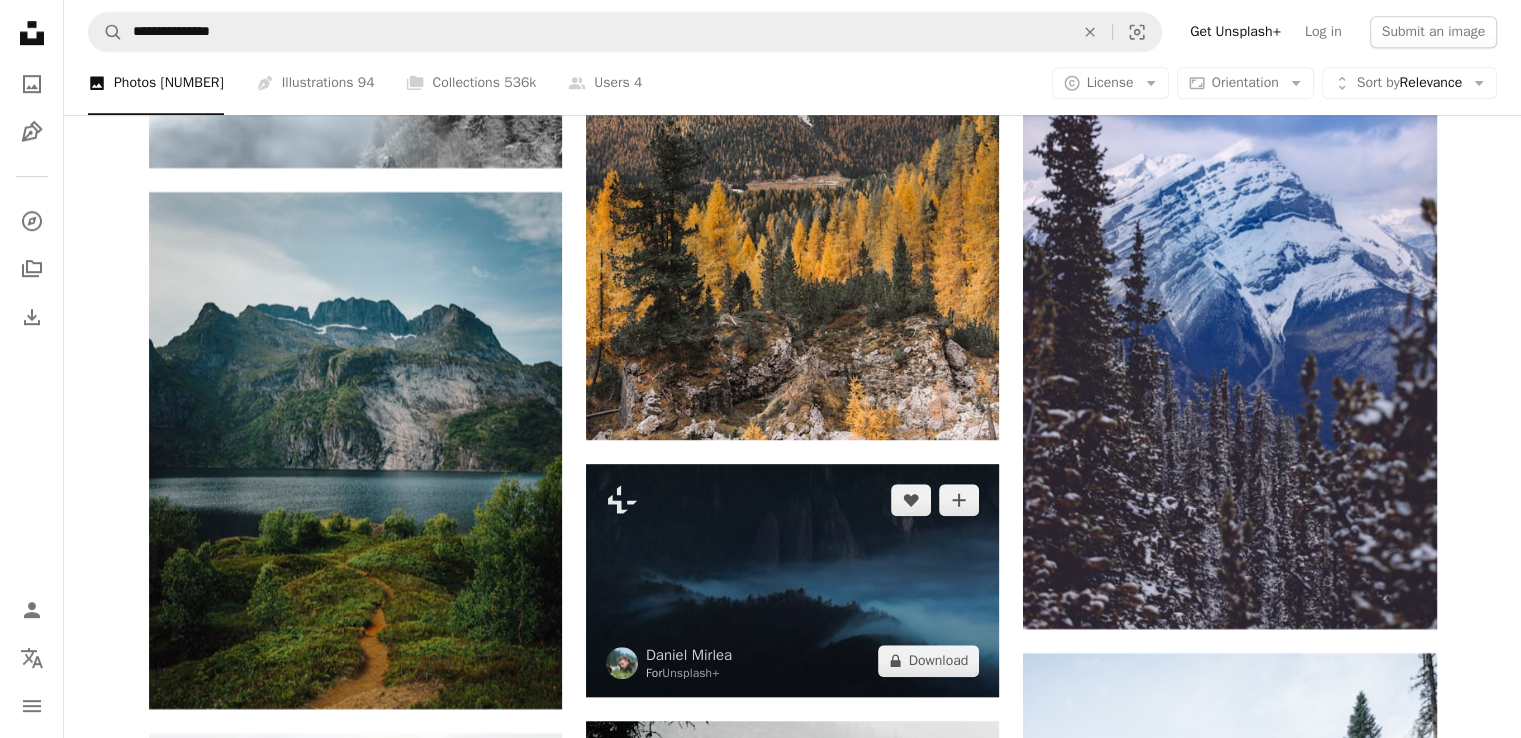 click at bounding box center [792, 580] 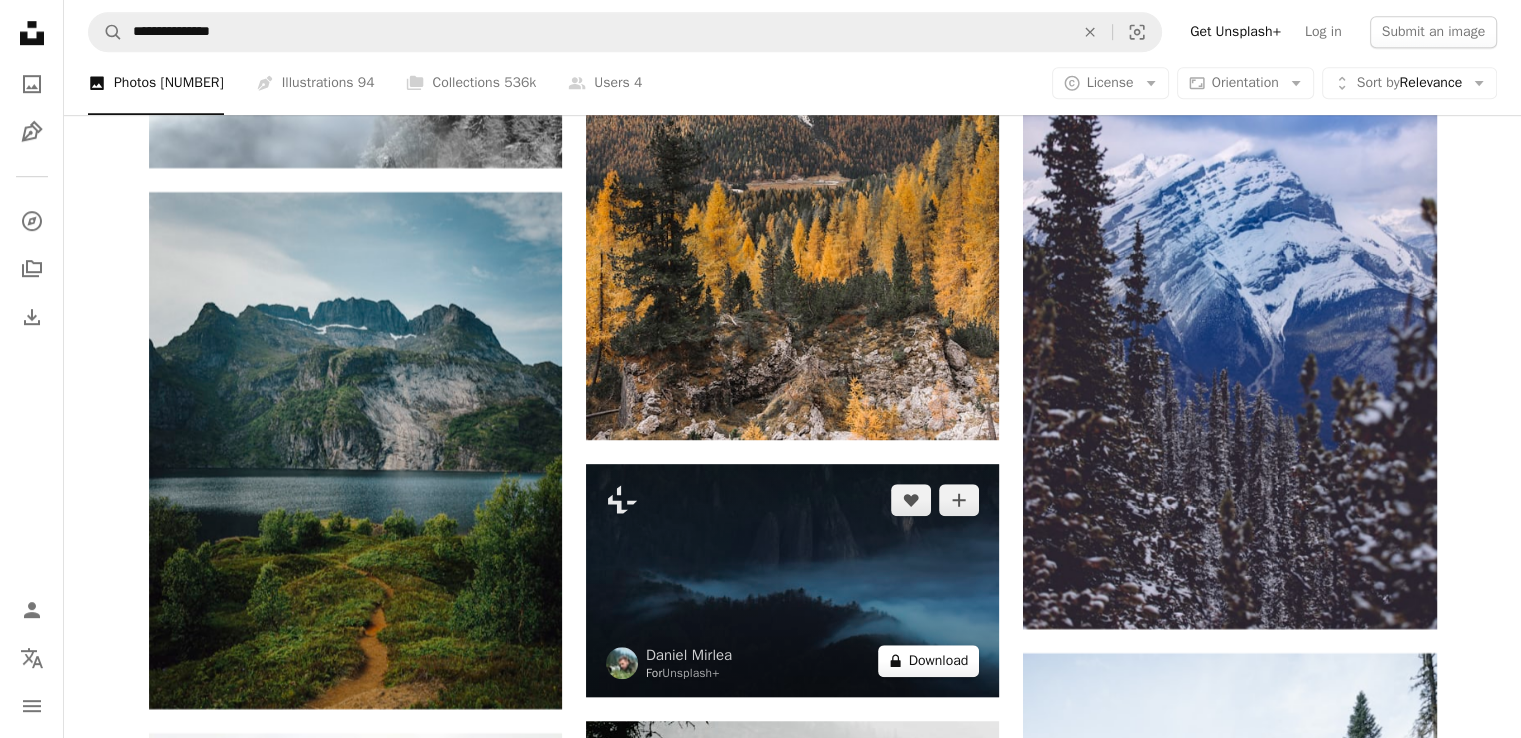 click on "A lock   Download" at bounding box center (929, 661) 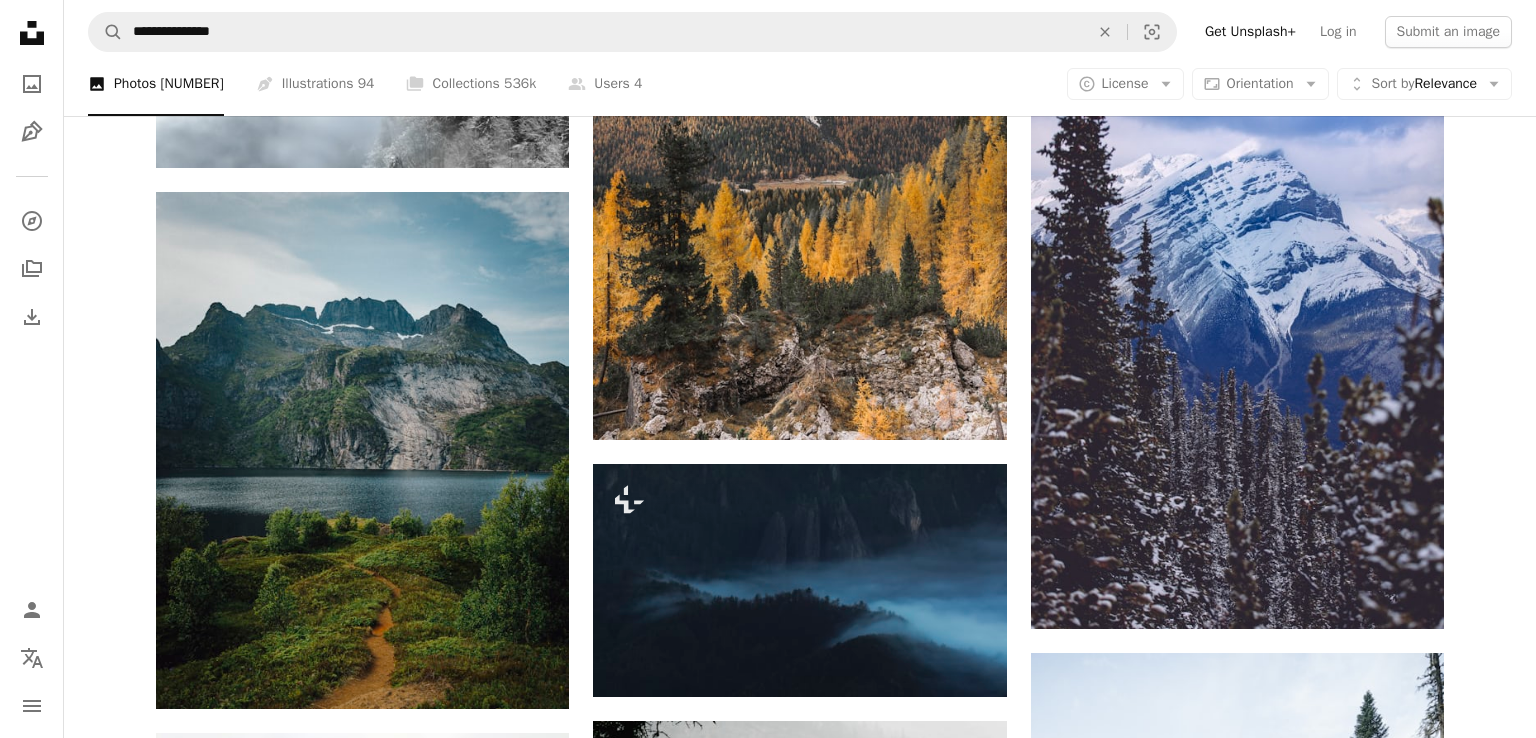 click on "An X shape Premium, ready to use images. Get unlimited access. A plus sign Members-only content added monthly A plus sign Unlimited royalty-free downloads A plus sign Illustrations  New A plus sign Enhanced legal protections yearly 66%  off monthly $12   $4 USD per month * Get  Unsplash+ * When paid annually, billed upfront  $48 Taxes where applicable. Renews automatically. Cancel anytime." at bounding box center [768, 5109] 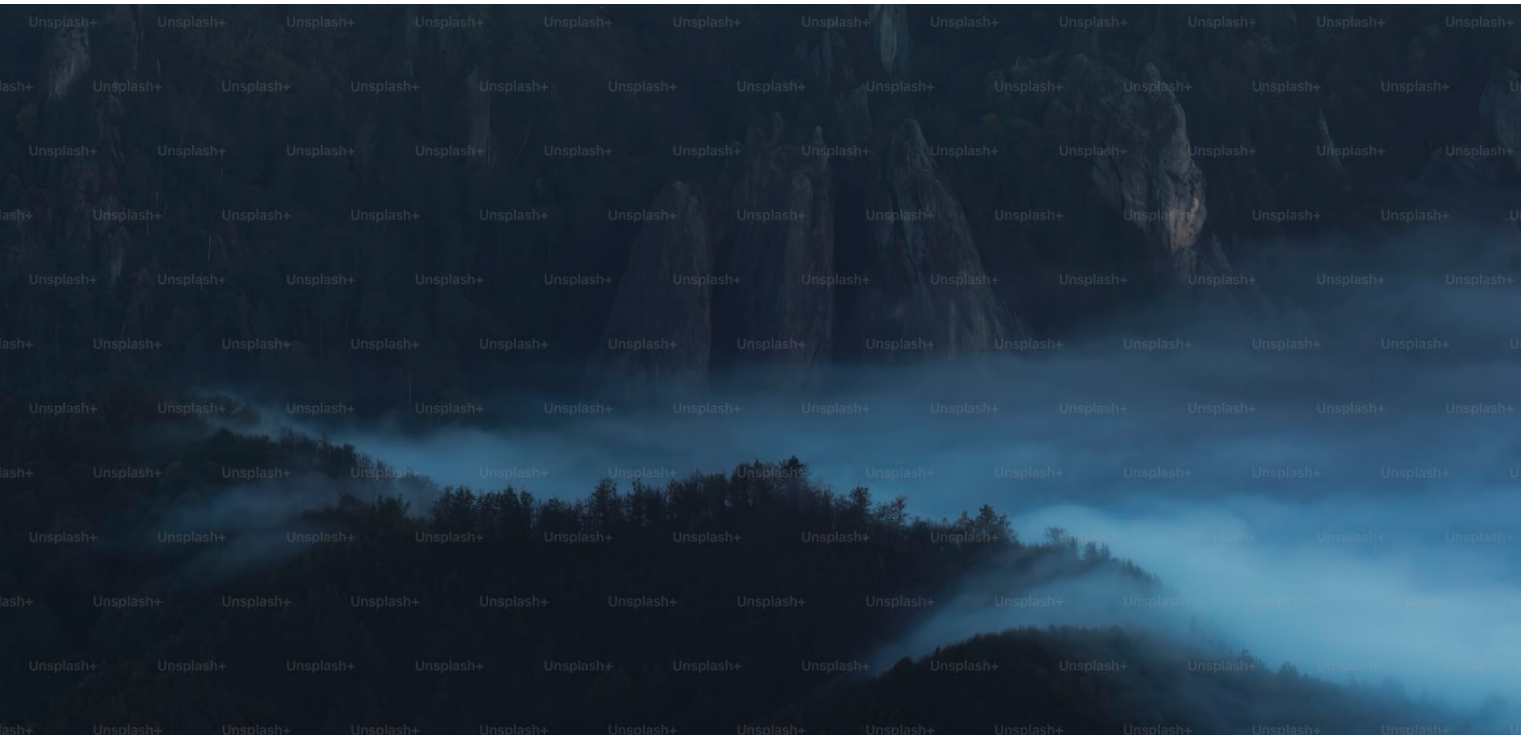 scroll, scrollTop: 55, scrollLeft: 0, axis: vertical 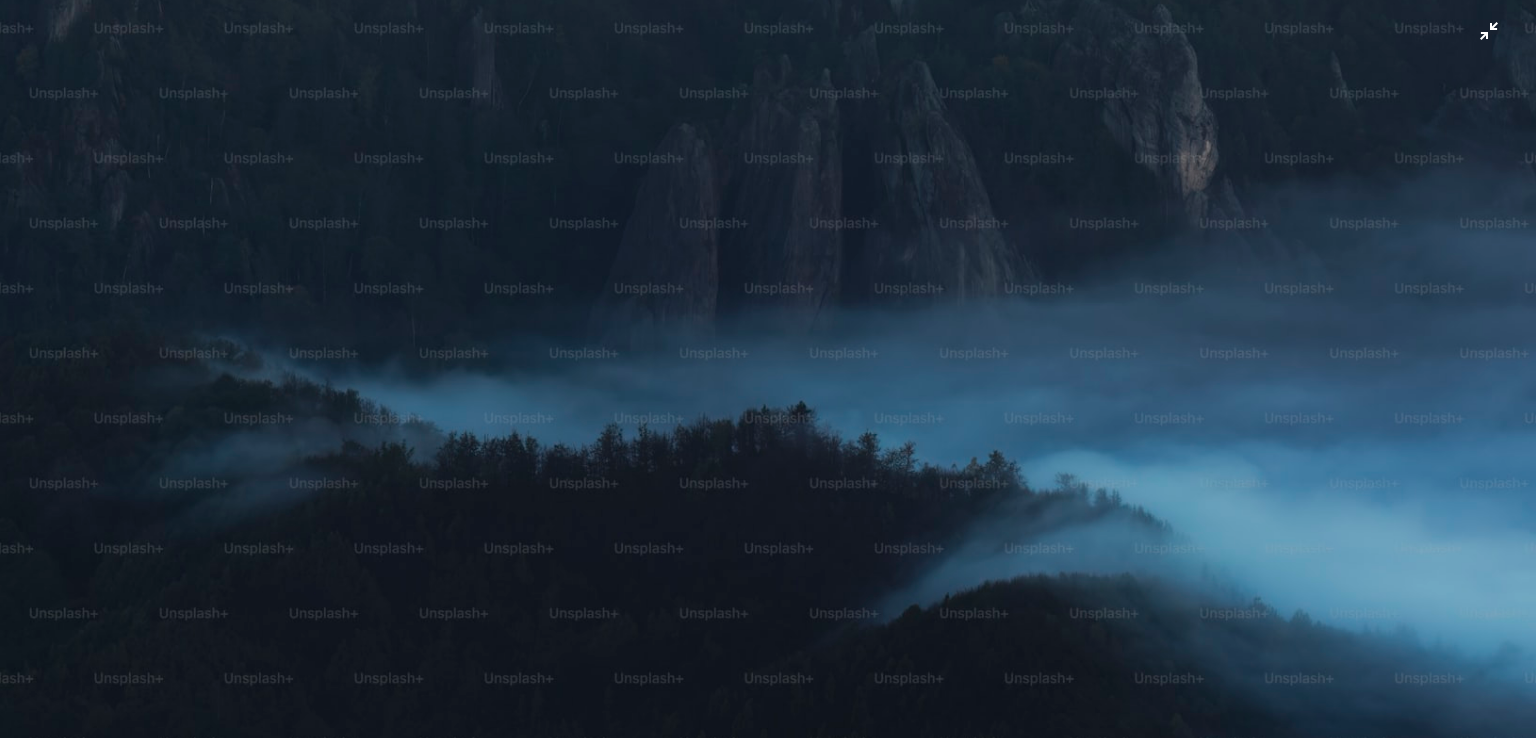 drag, startPoint x: 1232, startPoint y: 201, endPoint x: 836, endPoint y: 398, distance: 442.29514 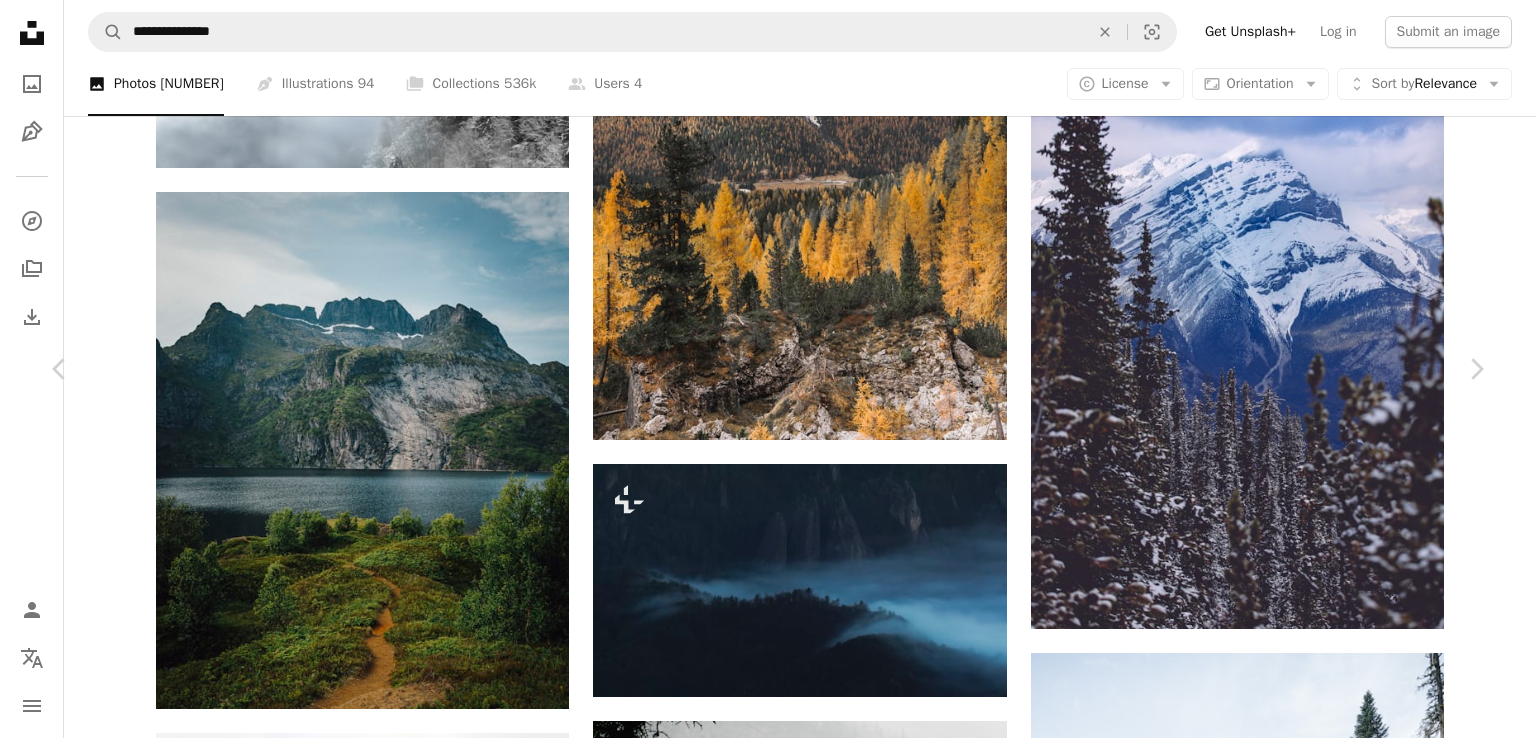 drag, startPoint x: 932, startPoint y: 351, endPoint x: 945, endPoint y: 340, distance: 17.029387 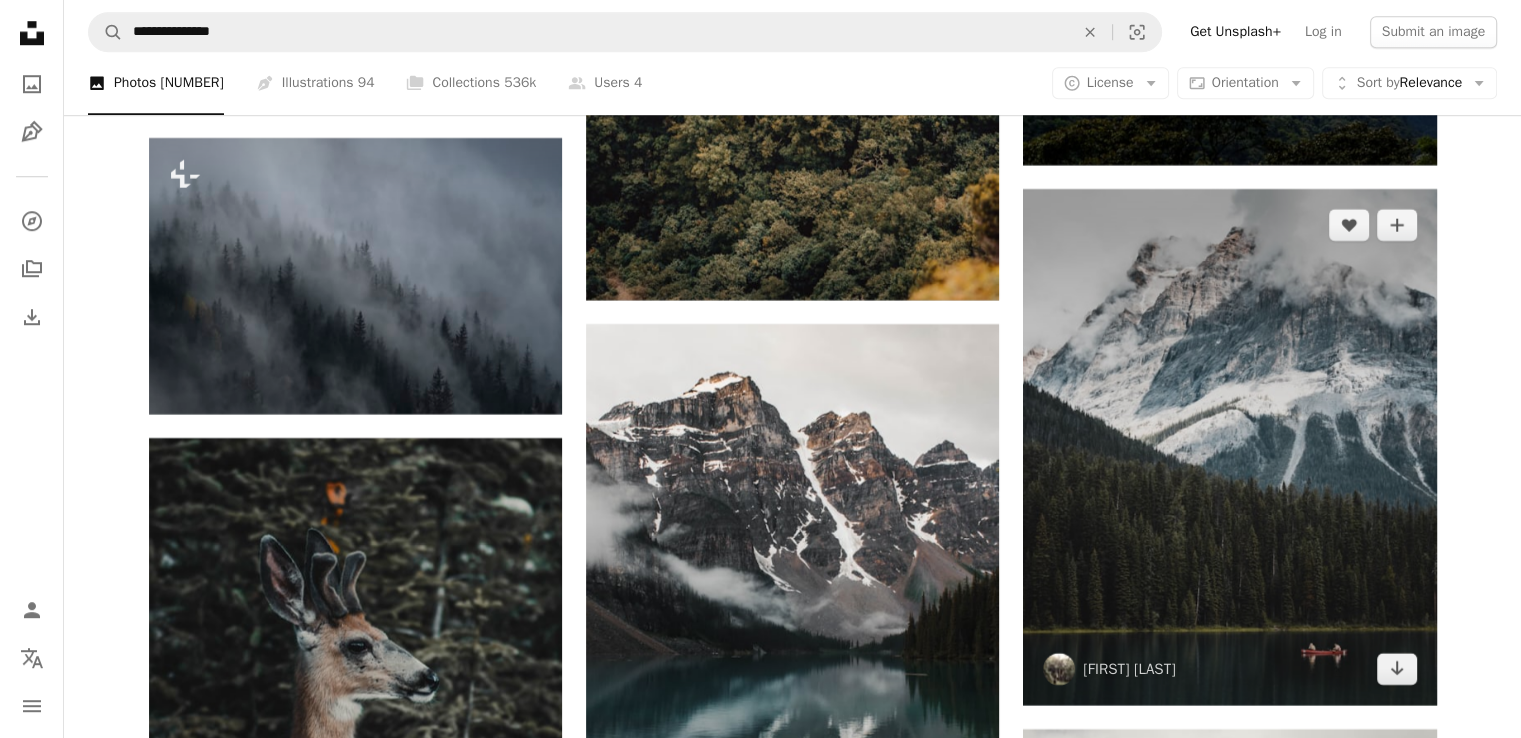 scroll, scrollTop: 32036, scrollLeft: 0, axis: vertical 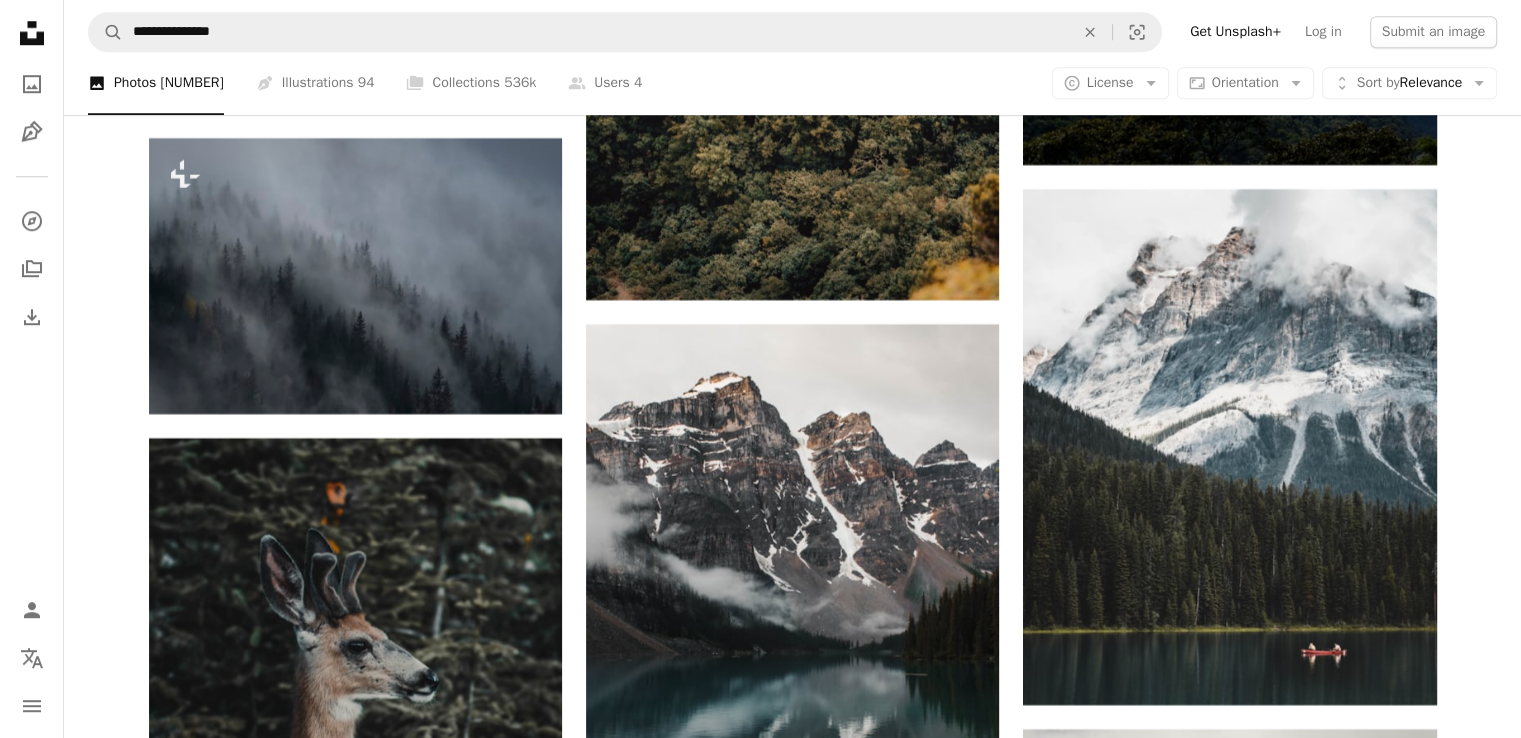 click at bounding box center [355, 1117] 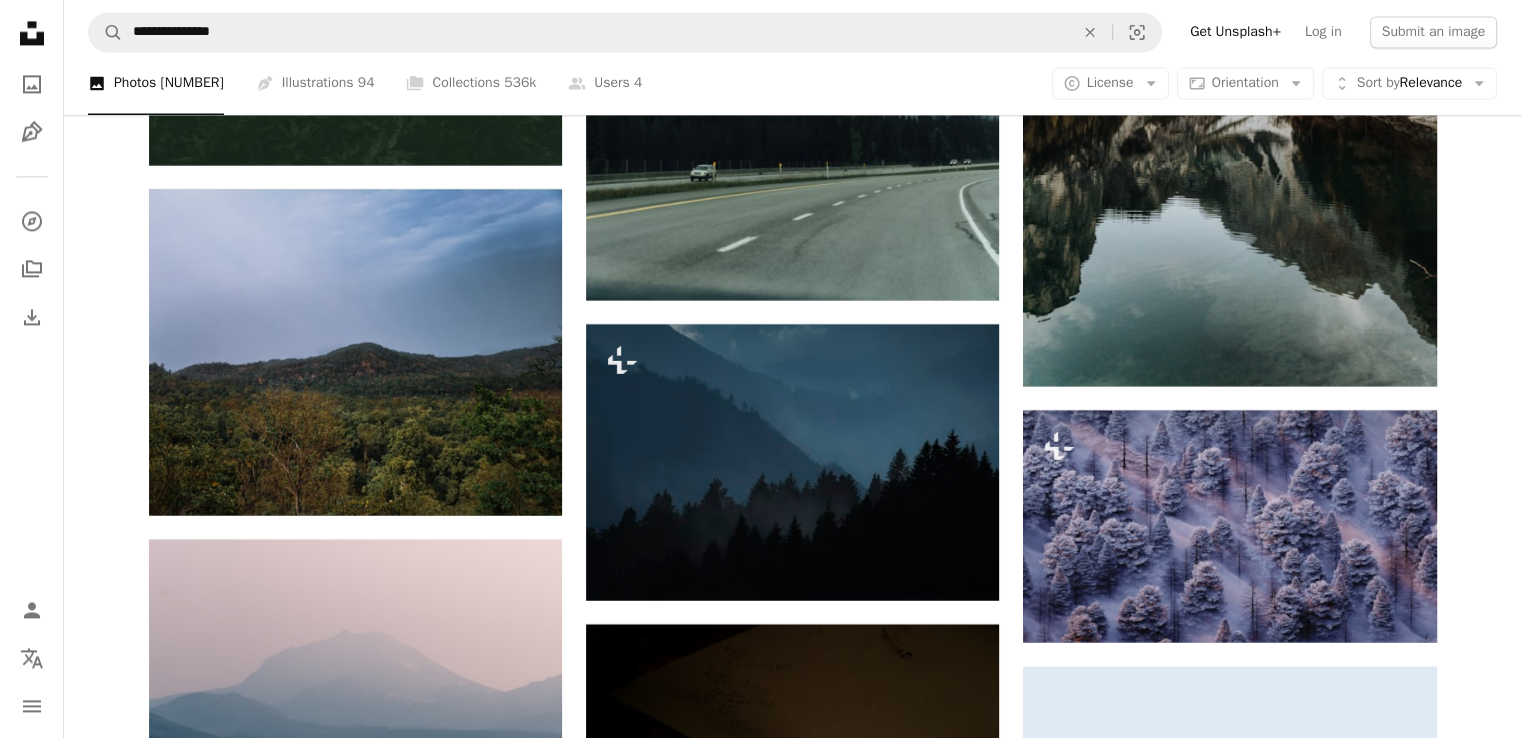 scroll, scrollTop: 41092, scrollLeft: 0, axis: vertical 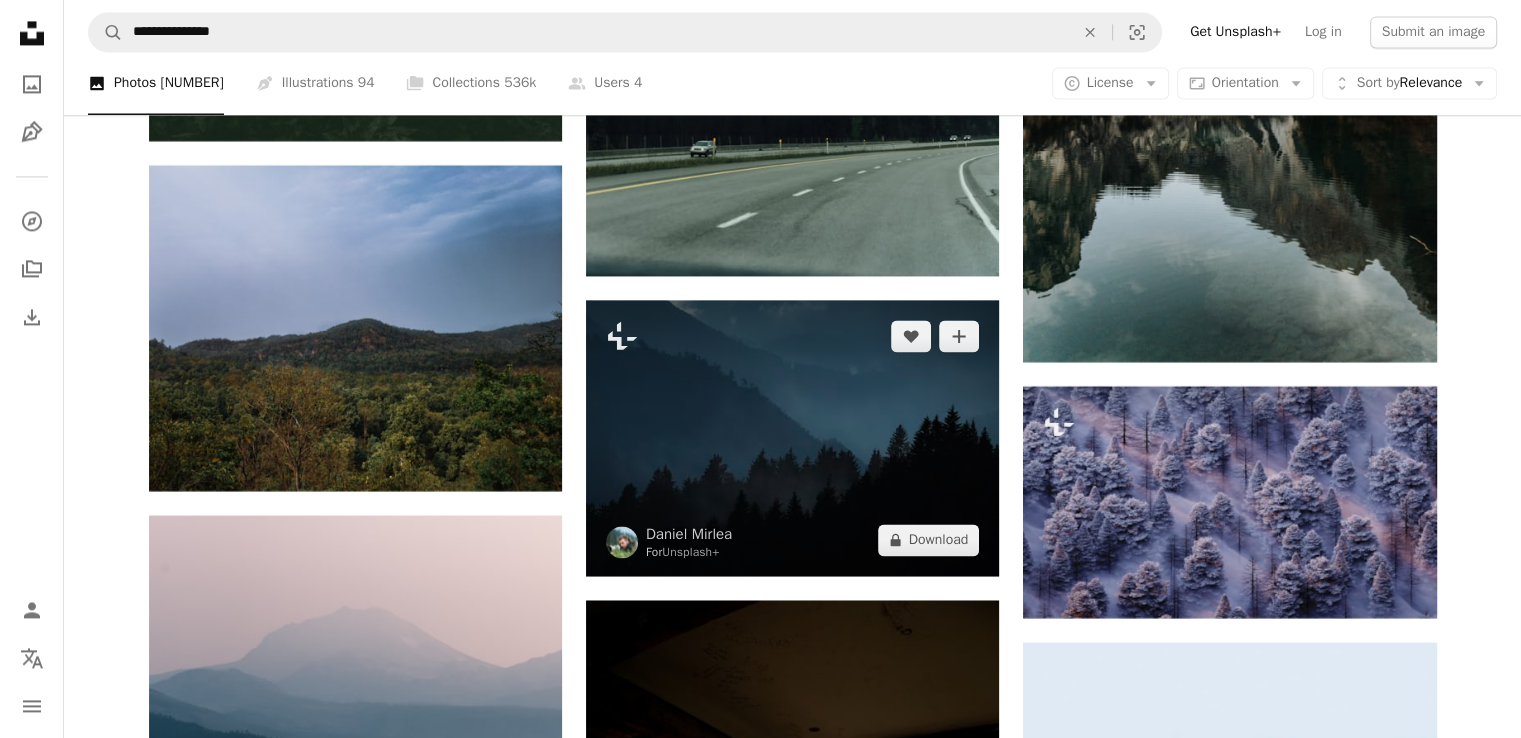 click at bounding box center [792, 437] 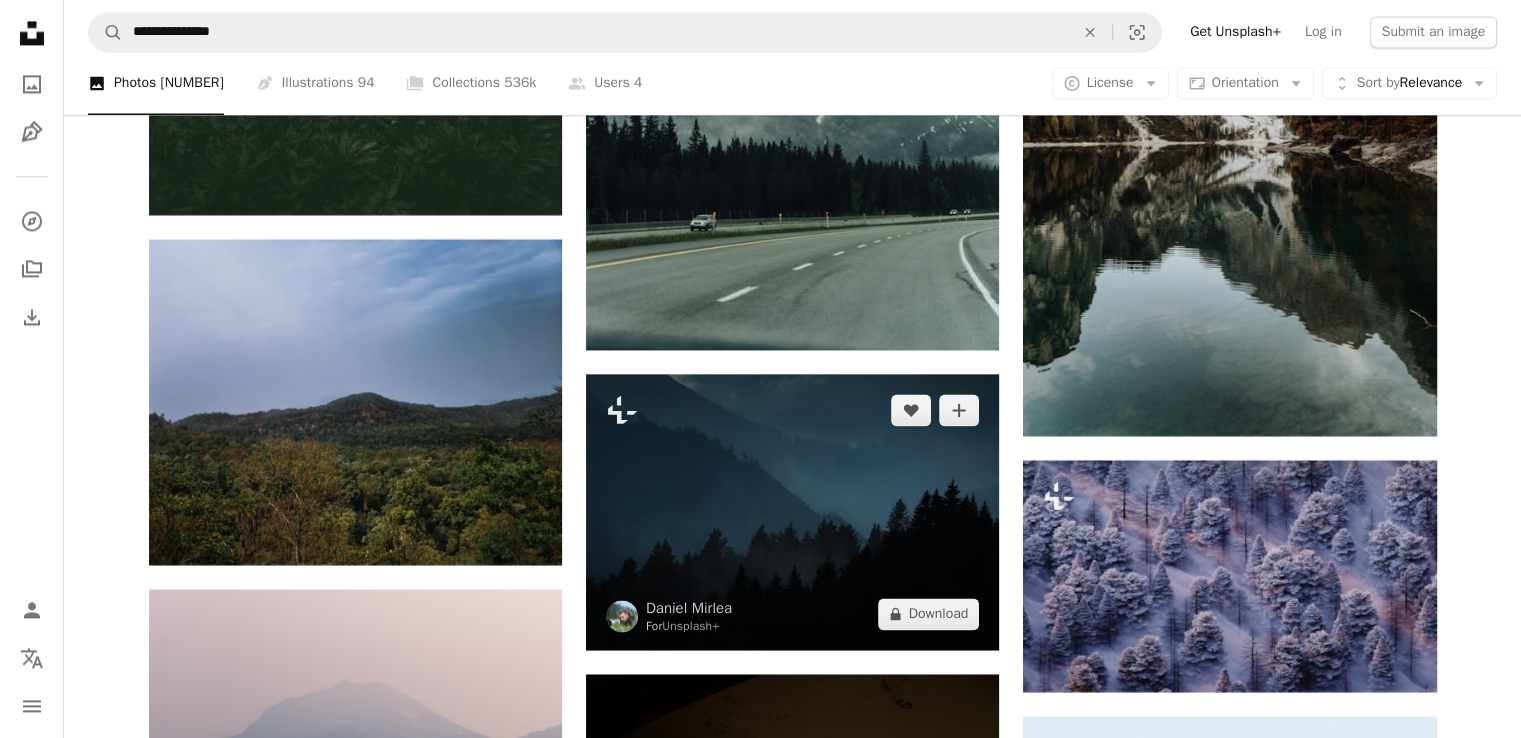 scroll, scrollTop: 40978, scrollLeft: 0, axis: vertical 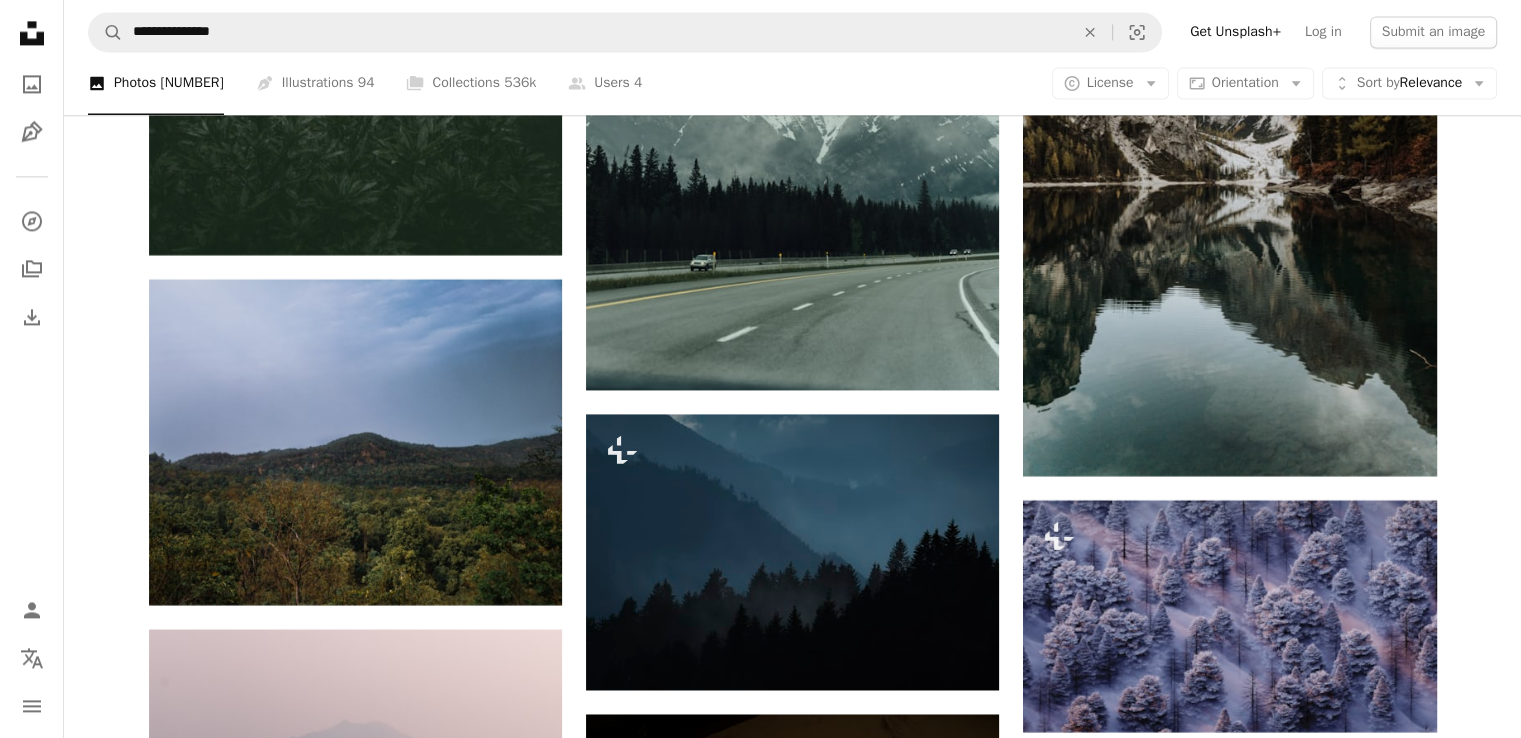 click on "Plus sign for Unsplash+ A heart A plus sign [FIRST] [LAST] For Unsplash+ A lock Download Plus sign for Unsplash+ A heart A plus sign Getty Images For Unsplash+ A lock Download A heart A plus sign [FIRST] [LAST] Available for hire A checkmark inside of a circle Arrow pointing down A heart A plus sign [FIRST] [LAST] Arrow pointing down A heart A plus sign [FIRST] [LAST] Arrow pointing down Plus sign for Unsplash+ A heart A plus sign [FIRST] [LAST] For Unsplash+ A lock Download A heart A plus sign [FIRST] [LAST] Arrow pointing down A heart A plus sign [FIRST] [LAST] Available for hire A checkmark inside of a circle Arrow pointing down A heart A plus sign [FIRST] [LAST] Available for hire A checkmark inside of a circle Arrow pointing down Plus sign for Unsplash+ A heart A plus sign [FIRST] [LAST] For Unsplash+ A lock Download –– ––– ––– – ––– – – ––– ––– –––– –– Start a free trial" at bounding box center [792, -16737] 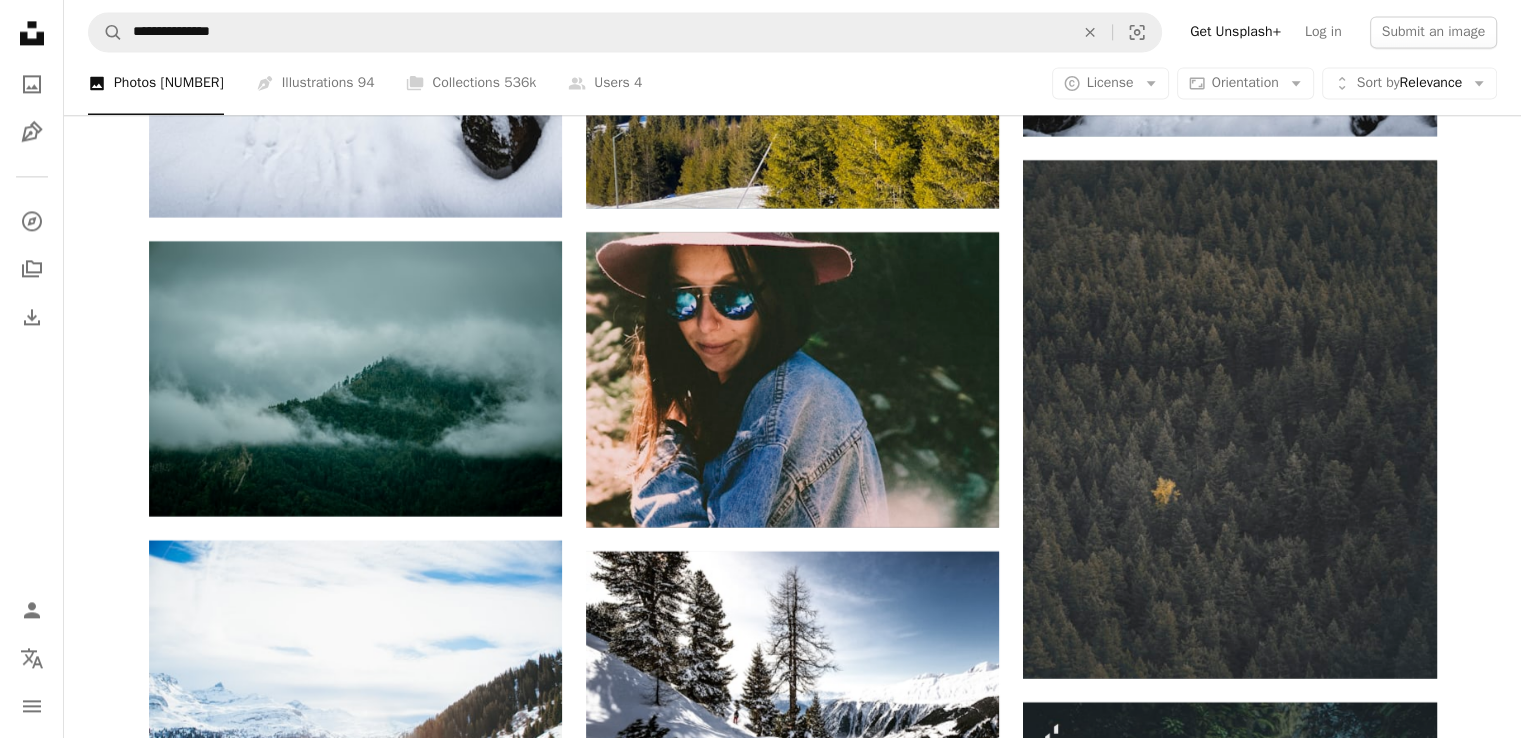 scroll, scrollTop: 48523, scrollLeft: 0, axis: vertical 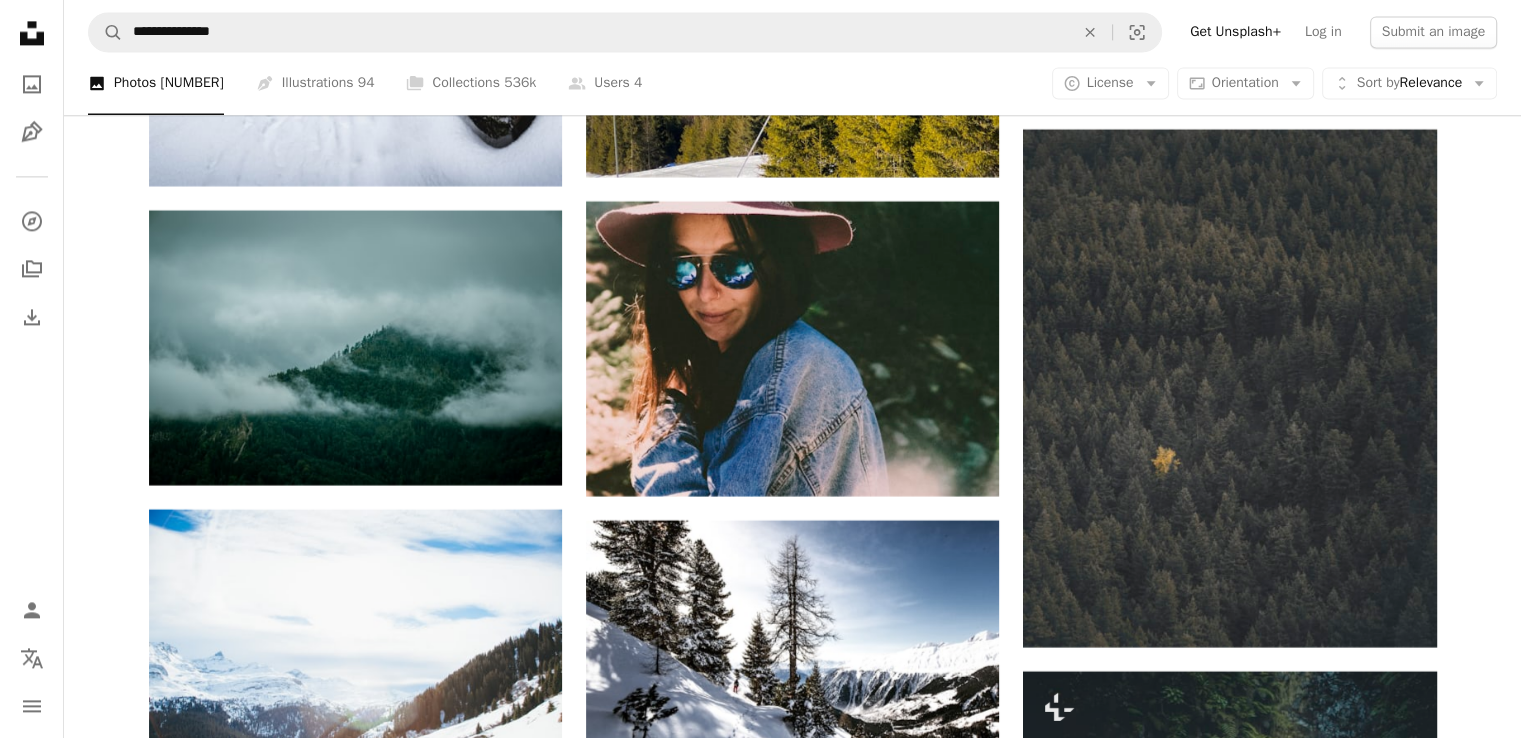 drag, startPoint x: 1479, startPoint y: 347, endPoint x: 1472, endPoint y: 191, distance: 156.15697 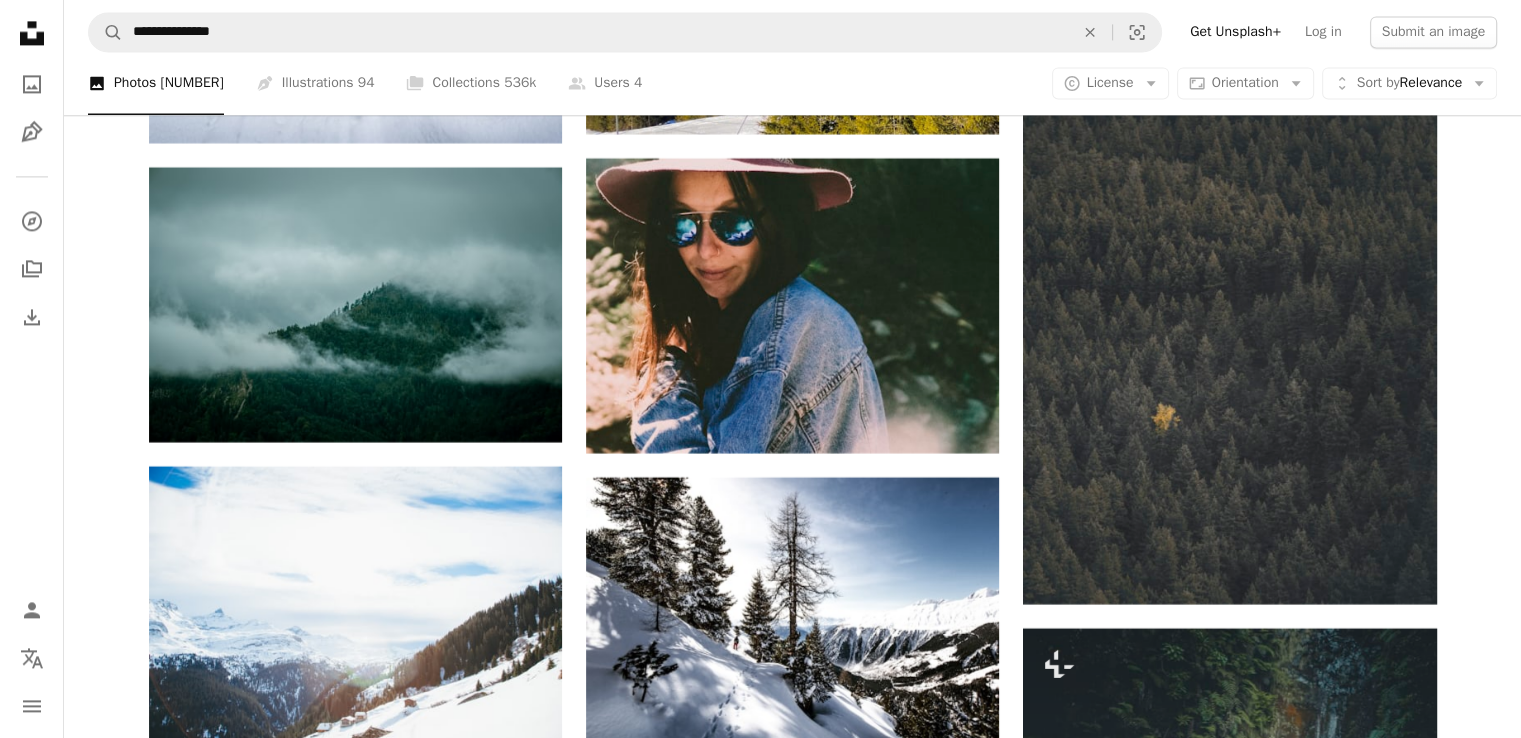 scroll, scrollTop: 48567, scrollLeft: 0, axis: vertical 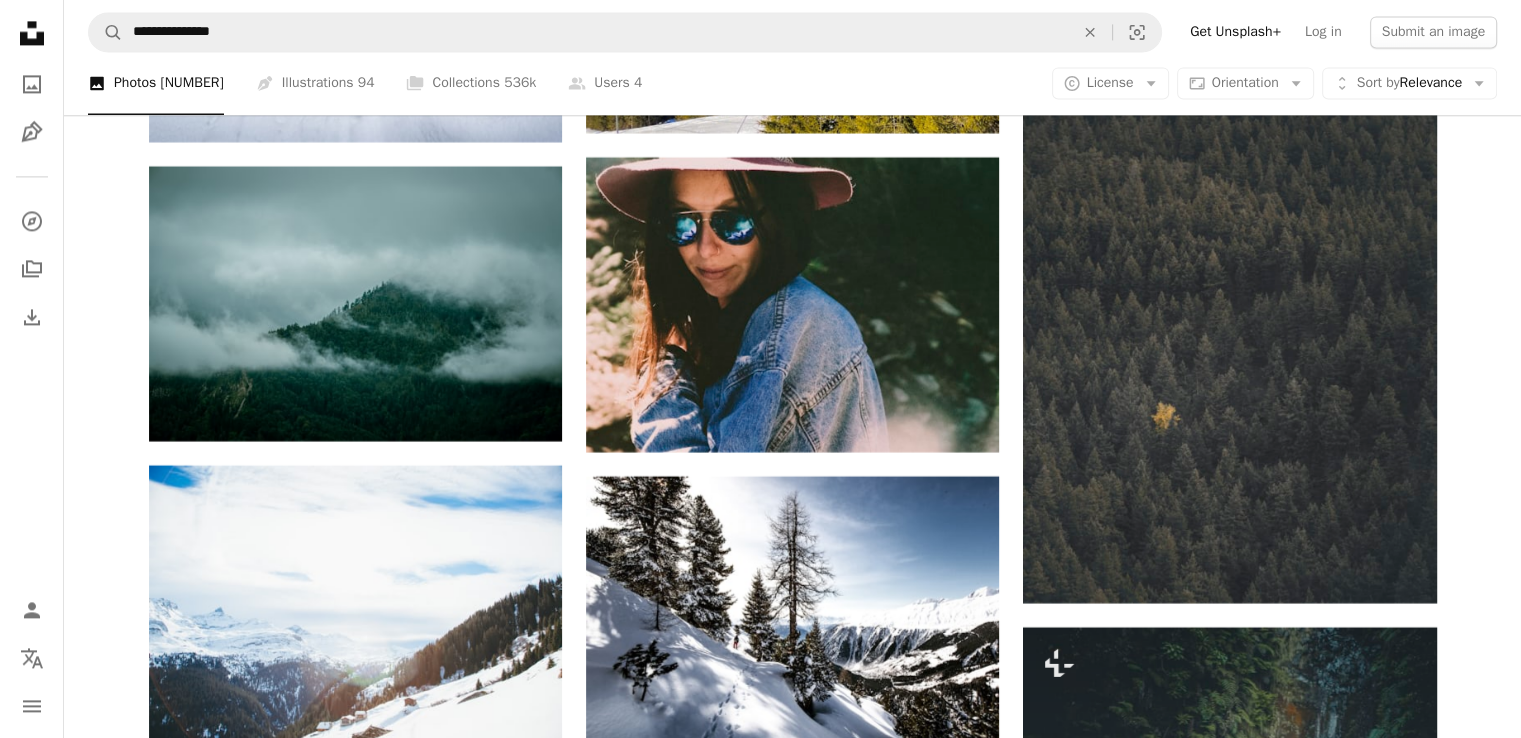 click at bounding box center (355, 1075) 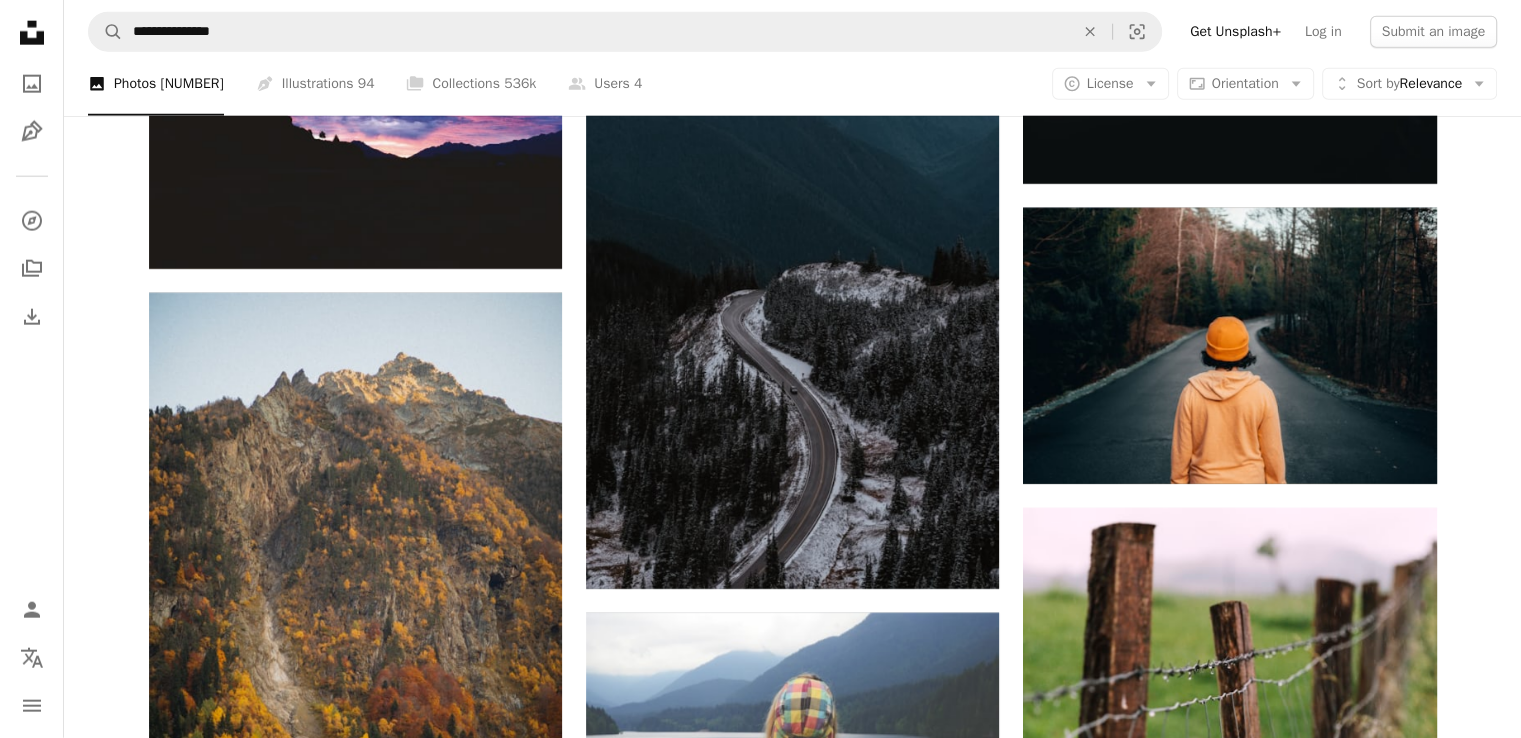 scroll, scrollTop: 58350, scrollLeft: 0, axis: vertical 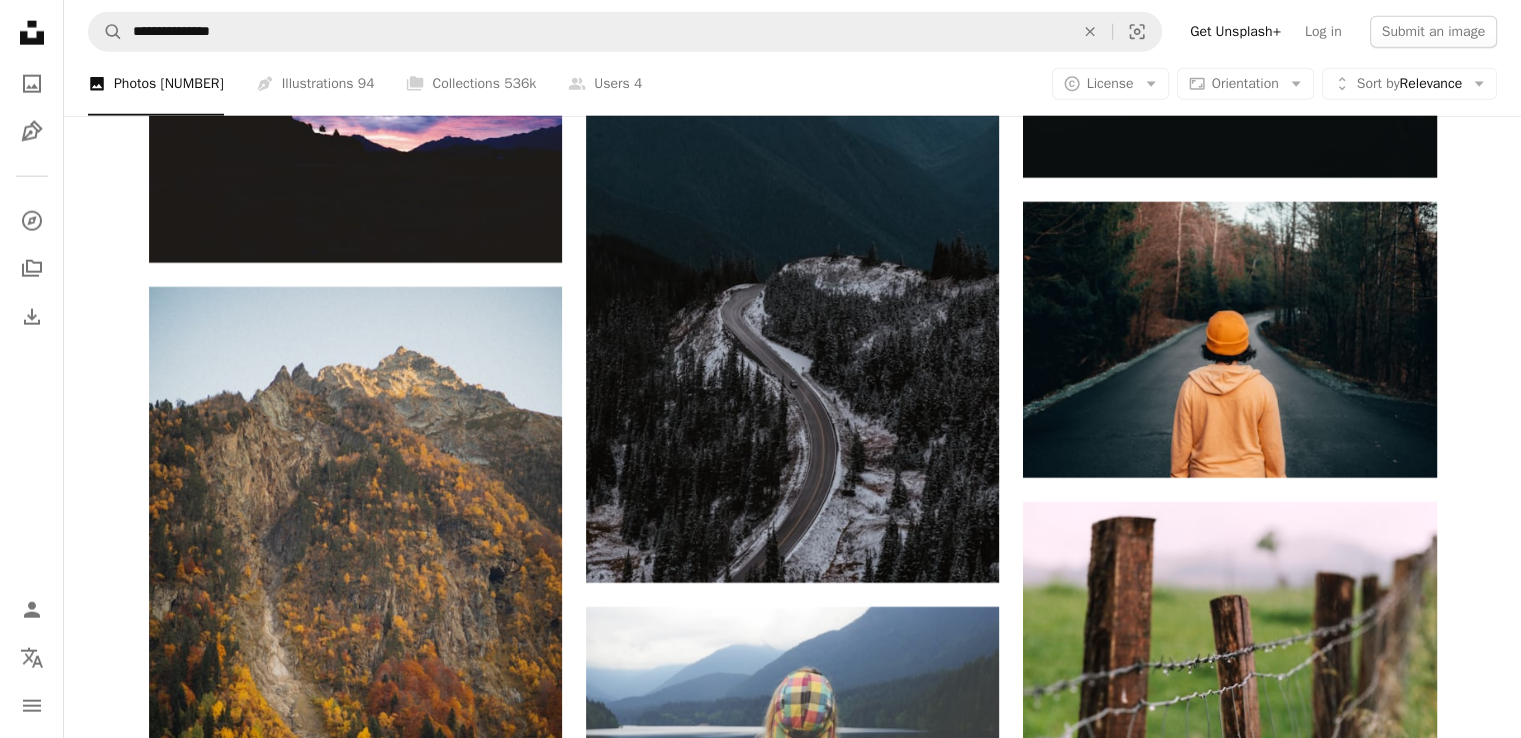 click on "Plus sign for Unsplash+ A heart A plus sign [FIRST] [LAST] For Unsplash+ A lock Download Plus sign for Unsplash+ A heart A plus sign Getty Images For Unsplash+ A lock Download A heart A plus sign [FIRST] [LAST] Available for hire A checkmark inside of a circle Arrow pointing down A heart A plus sign [FIRST] [LAST] Arrow pointing down A heart A plus sign [FIRST] [LAST] Arrow pointing down Plus sign for Unsplash+ A heart A plus sign [FIRST] [LAST] For Unsplash+ A lock Download A heart A plus sign [FIRST] [LAST] Arrow pointing down A heart A plus sign [FIRST] [LAST] Available for hire A checkmark inside of a circle Arrow pointing down A heart A plus sign [FIRST] [LAST] Available for hire A checkmark inside of a circle Arrow pointing down Plus sign for Unsplash+ A heart A plus sign [FIRST] [LAST] For Unsplash+ A lock Download –– ––– ––– – ––– – – ––– ––– –––– –– Start a free trial" at bounding box center (792, -26539) 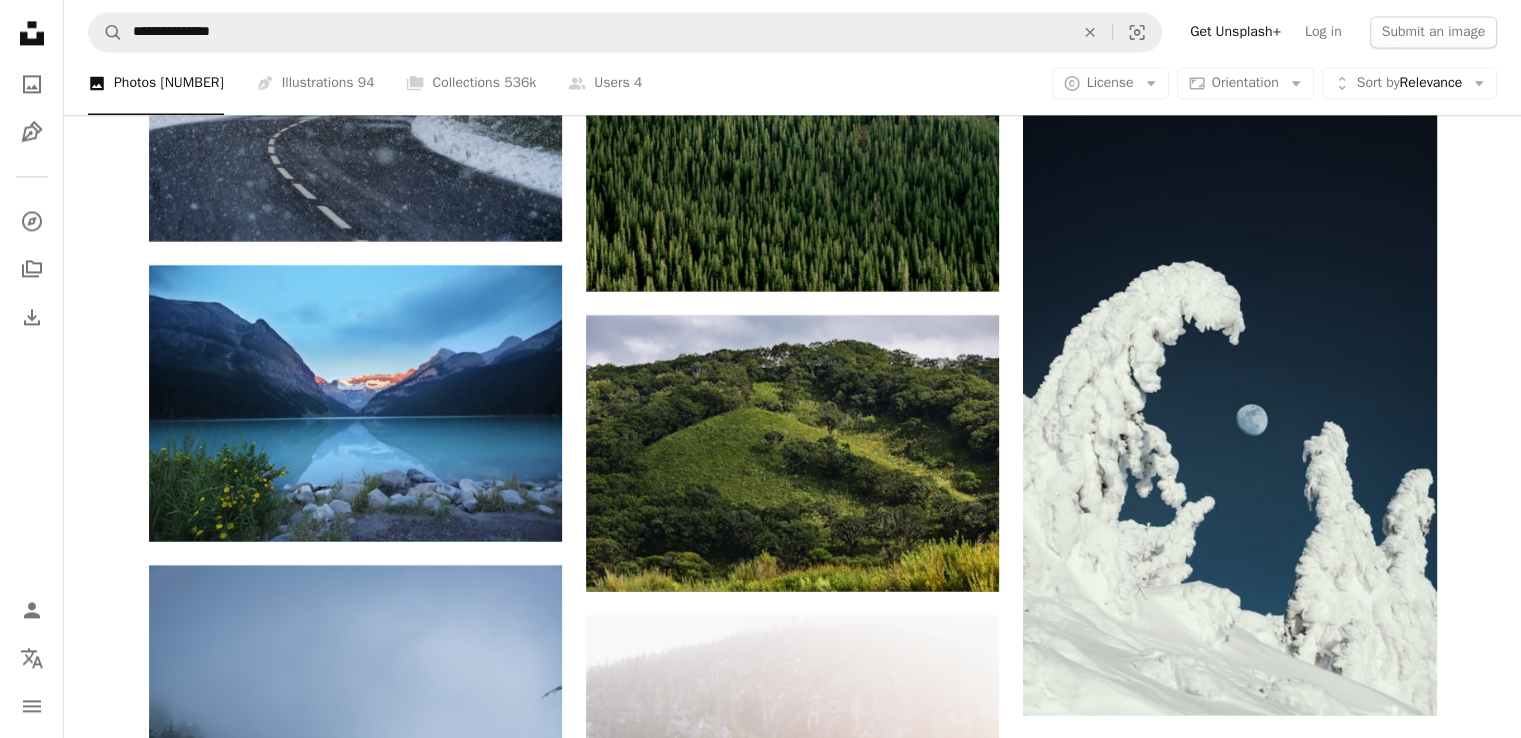 scroll, scrollTop: 71440, scrollLeft: 0, axis: vertical 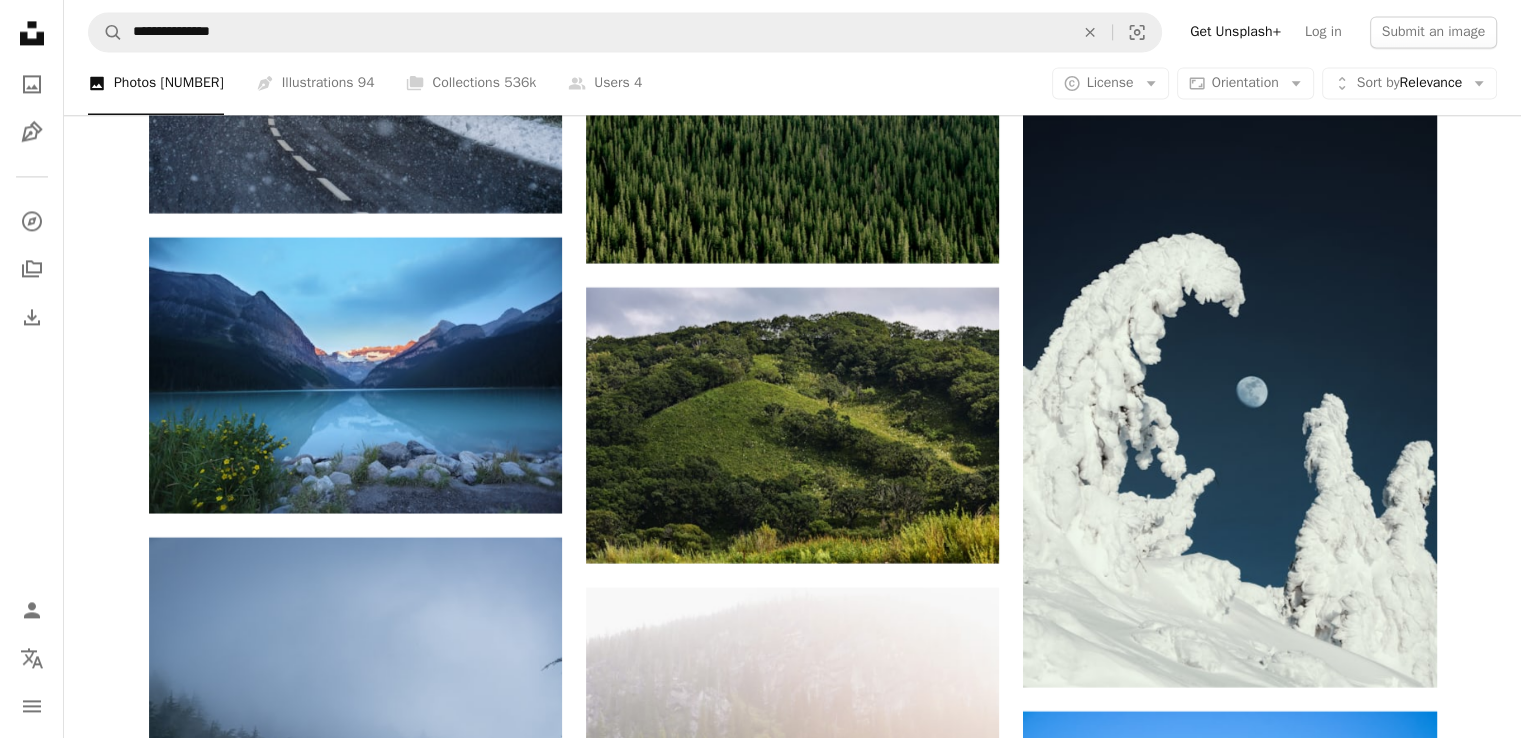 click on "A heart A plus sign pine watt Available for hire A checkmark inside of a circle Arrow pointing down A heart A plus sign [FIRST] [LAST] Arrow pointing down A heart A plus sign [FIRST] [LAST] Arrow pointing down Plus sign for Unsplash+ A heart A plus sign Getty Images For Unsplash+ A lock Download A heart A plus sign [FIRST] Arrow pointing down A heart A plus sign [FIRST] [LAST] Arrow pointing down Plus sign for Unsplash+ A heart A plus sign Unsplash+ Community For Unsplash+ A lock Download A heart A plus sign [FIRST] [LAST] Available for hire A checkmark inside of a circle Arrow pointing down Plus sign for Unsplash+ A heart A plus sign Getty Images For Unsplash+ A lock Download A heart A plus sign [FIRST] [LAST] Available for hire A checkmark inside of a circle Arrow pointing down A heart A plus sign [FIRST] [LAST] Arrow pointing down Plus sign for Unsplash+ A heart A plus sign [FIRST] For Unsplash+ A lock Download A heart A plus sign [FIRST] [LAST] Available for hire A checkmark inside of a circle" at bounding box center [792, -34224] 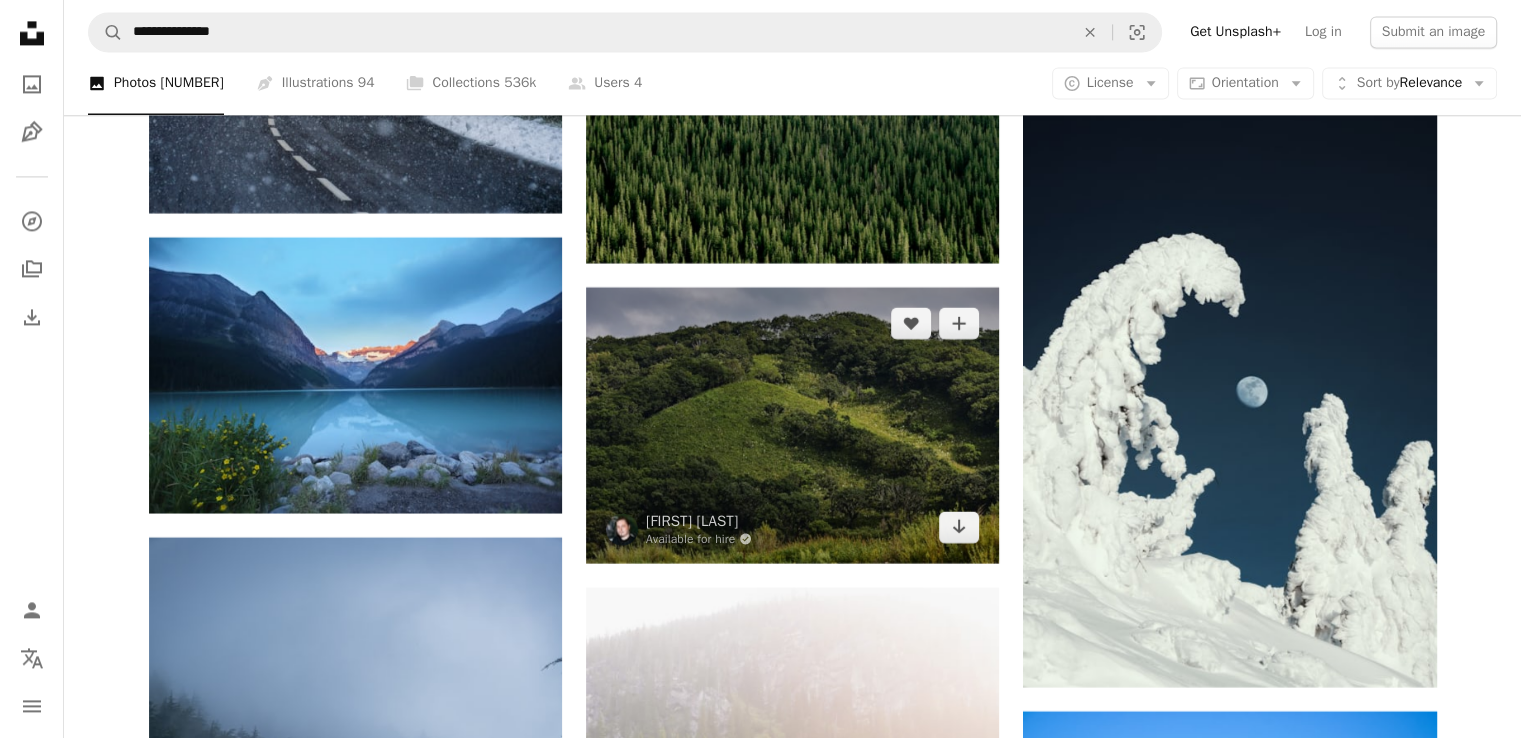 click at bounding box center [792, 424] 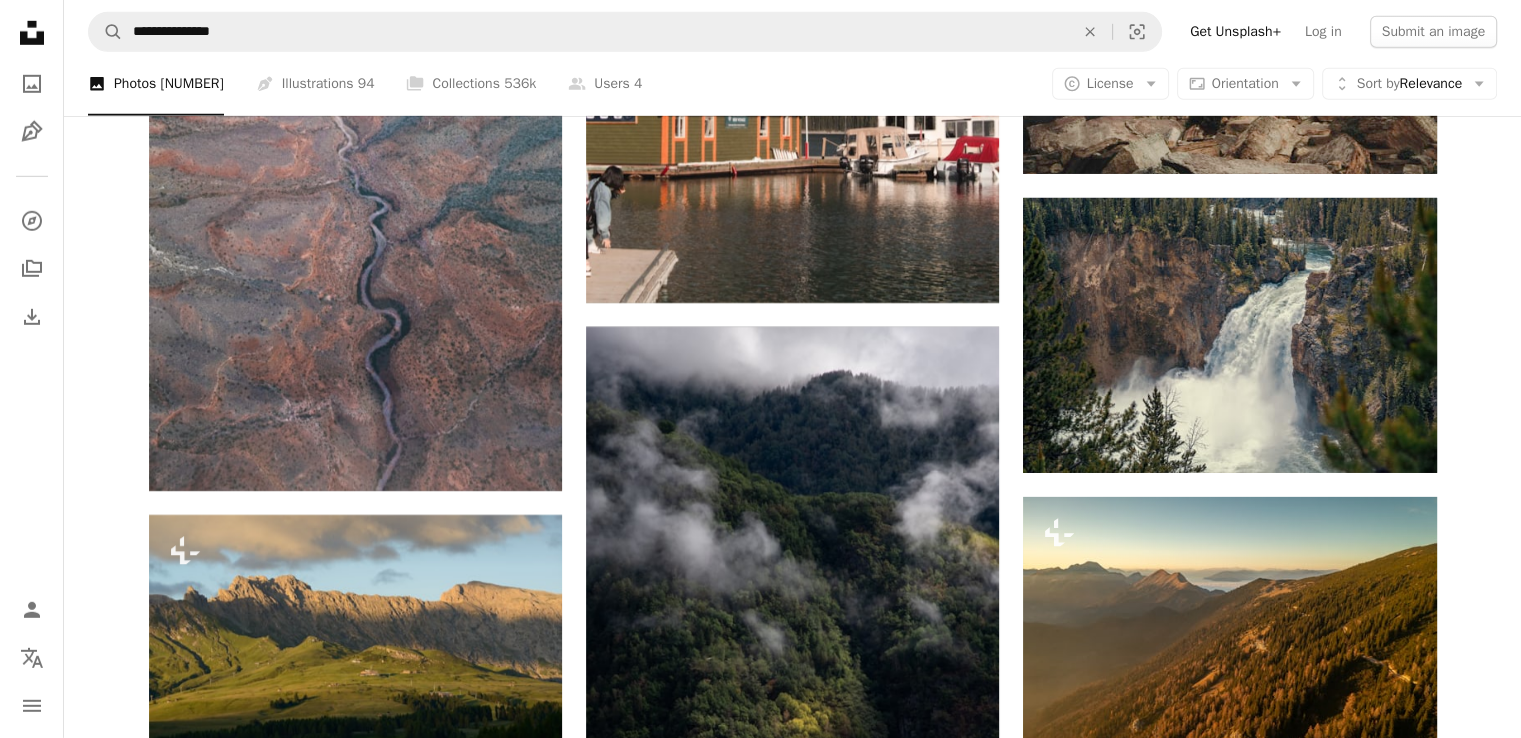 scroll, scrollTop: 74607, scrollLeft: 0, axis: vertical 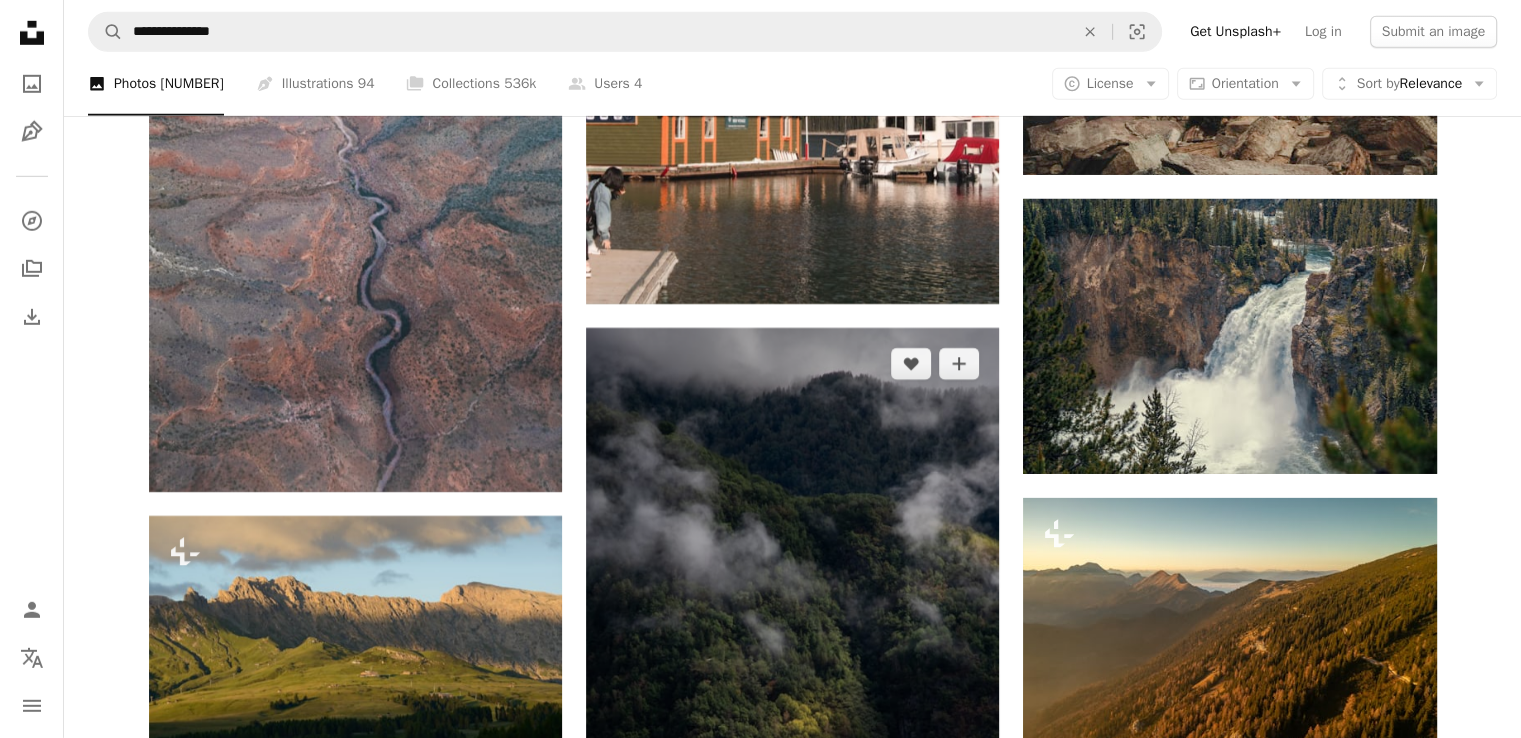 click at bounding box center (792, 638) 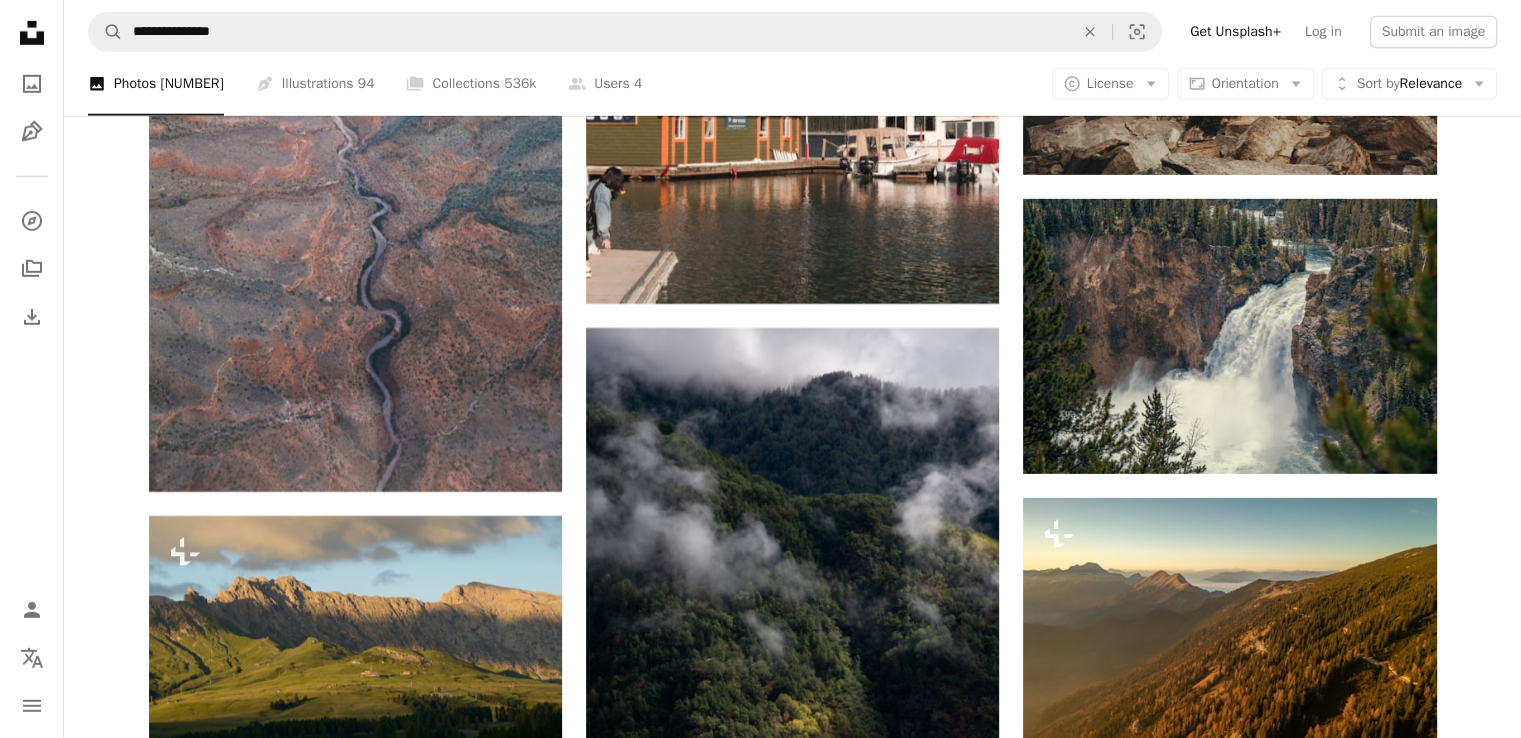 click on "Plus sign for Unsplash+ A heart A plus sign [FIRST] [LAST] For Unsplash+ A lock Download Plus sign for Unsplash+ A heart A plus sign Getty Images For Unsplash+ A lock Download A heart A plus sign [FIRST] [LAST] Available for hire A checkmark inside of a circle Arrow pointing down A heart A plus sign [FIRST] [LAST] Arrow pointing down A heart A plus sign [FIRST] [LAST] Arrow pointing down Plus sign for Unsplash+ A heart A plus sign [FIRST] [LAST] For Unsplash+ A lock Download A heart A plus sign [FIRST] [LAST] Arrow pointing down A heart A plus sign [FIRST] [LAST] Available for hire A checkmark inside of a circle Arrow pointing down A heart A plus sign [FIRST] [LAST] Available for hire A checkmark inside of a circle Arrow pointing down Plus sign for Unsplash+ A heart A plus sign [FIRST] [LAST] For Unsplash+ A lock Download –– ––– ––– – ––– – – ––– ––– –––– –– Start a free trial" at bounding box center (792, -34018) 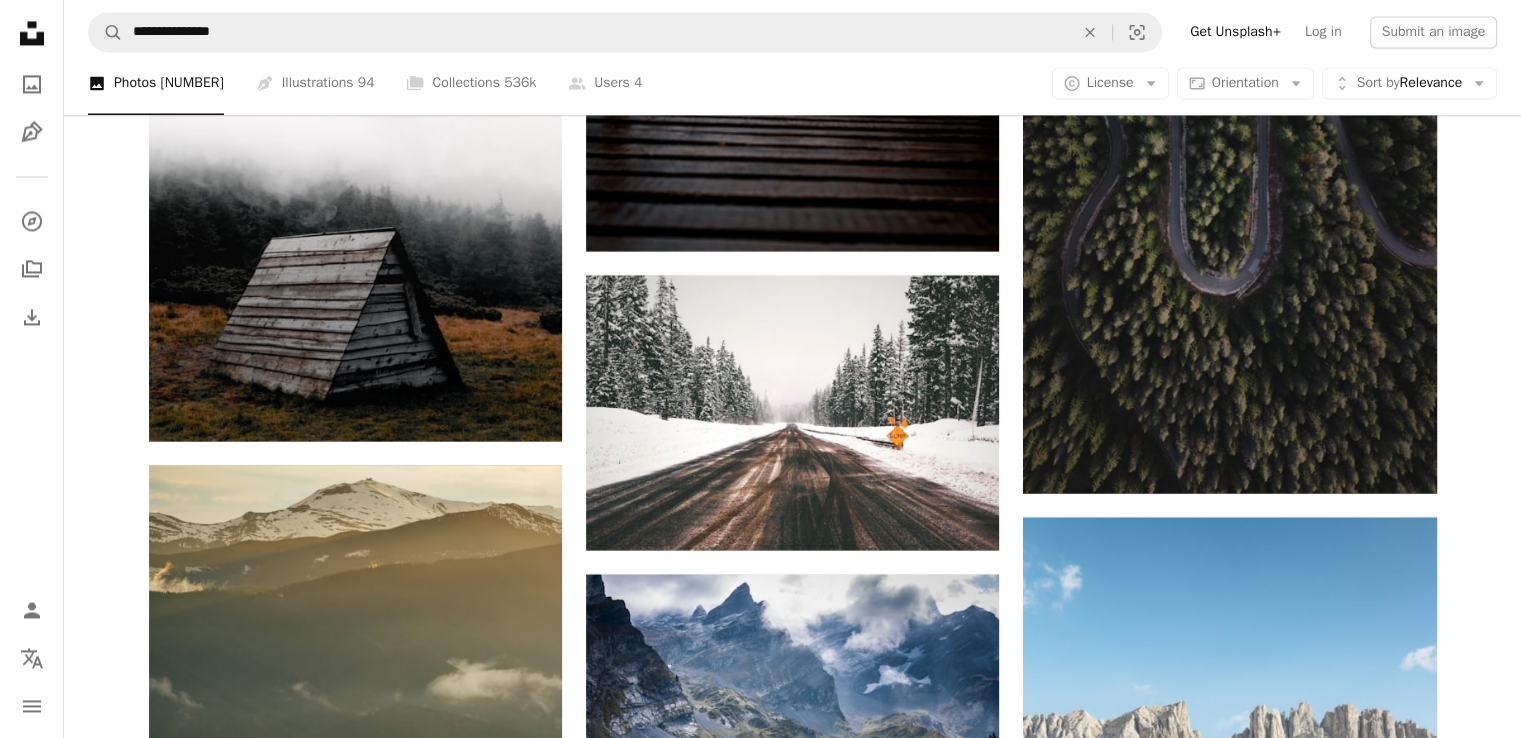 scroll, scrollTop: 87002, scrollLeft: 0, axis: vertical 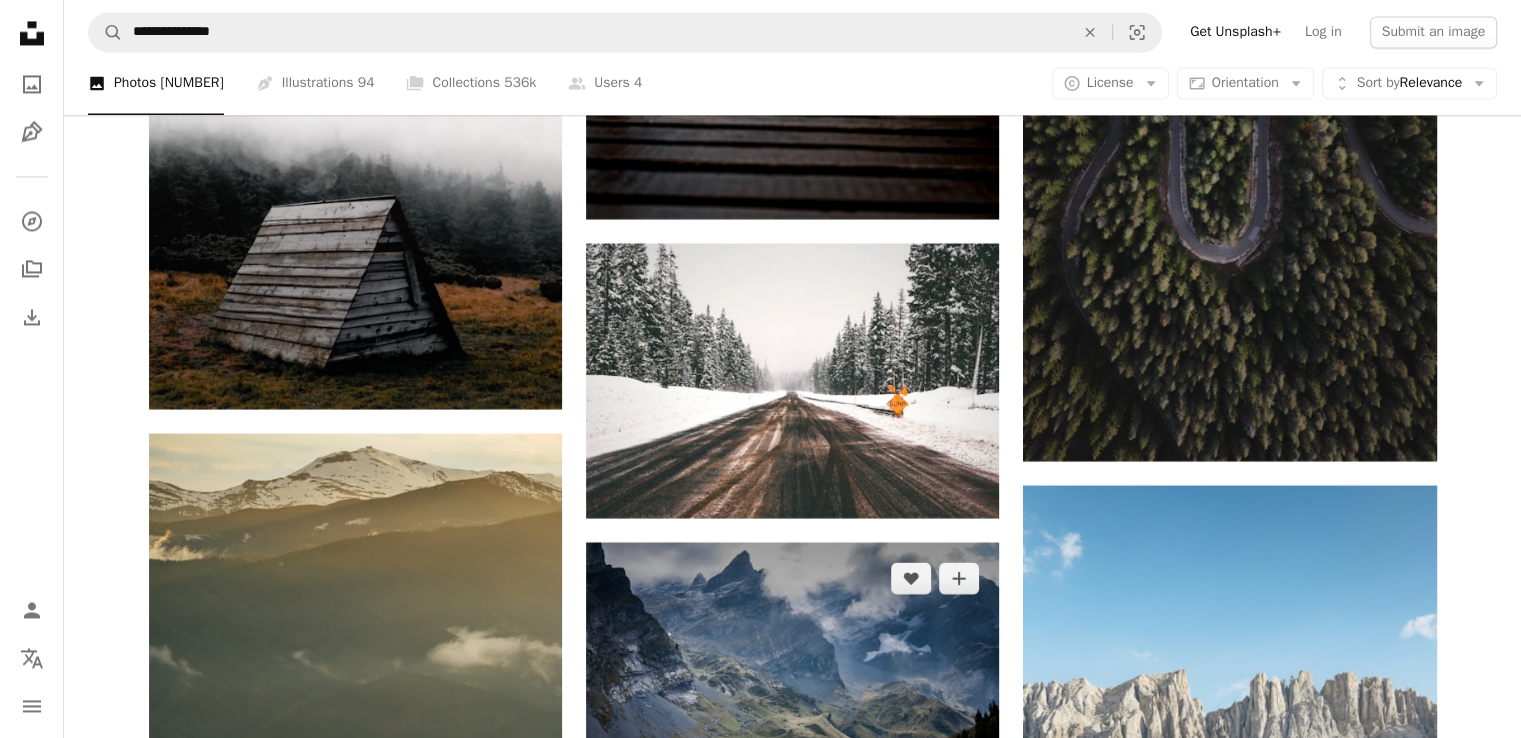 click at bounding box center [792, 680] 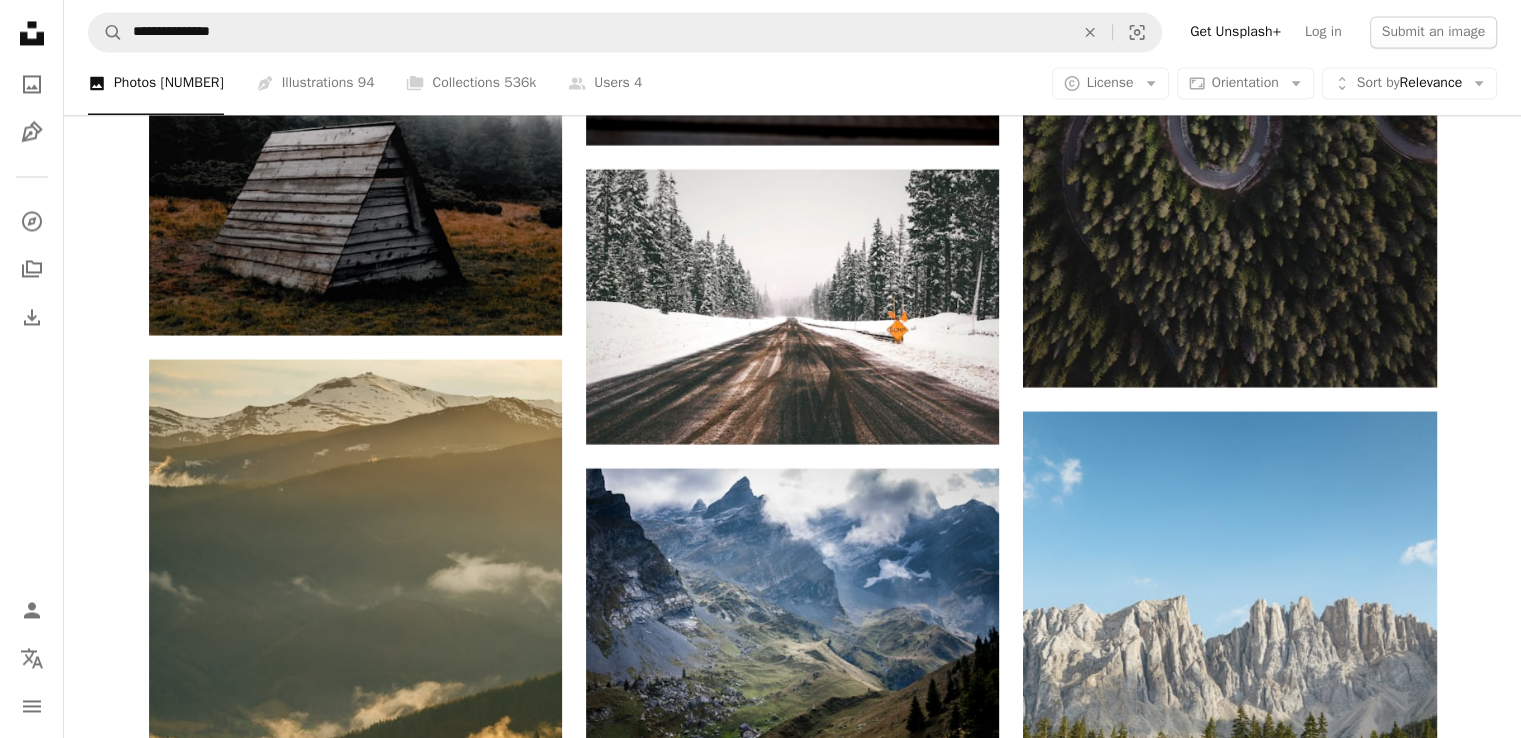 click on "Plus sign for Unsplash+ A heart A plus sign [FIRST] [LAST] For Unsplash+ A lock Download Plus sign for Unsplash+ A heart A plus sign Getty Images For Unsplash+ A lock Download A heart A plus sign [FIRST] [LAST] Available for hire A checkmark inside of a circle Arrow pointing down A heart A plus sign [FIRST] [LAST] Arrow pointing down A heart A plus sign [FIRST] [LAST] Arrow pointing down Plus sign for Unsplash+ A heart A plus sign [FIRST] [LAST] For Unsplash+ A lock Download A heart A plus sign [FIRST] [LAST] Arrow pointing down A heart A plus sign [FIRST] [LAST] Available for hire A checkmark inside of a circle Arrow pointing down A heart A plus sign [FIRST] [LAST] Available for hire A checkmark inside of a circle Arrow pointing down Plus sign for Unsplash+ A heart A plus sign [FIRST] [LAST] For Unsplash+ A lock Download –– ––– ––– – ––– – – ––– ––– –––– –– Start a free trial" at bounding box center [793, -40282] 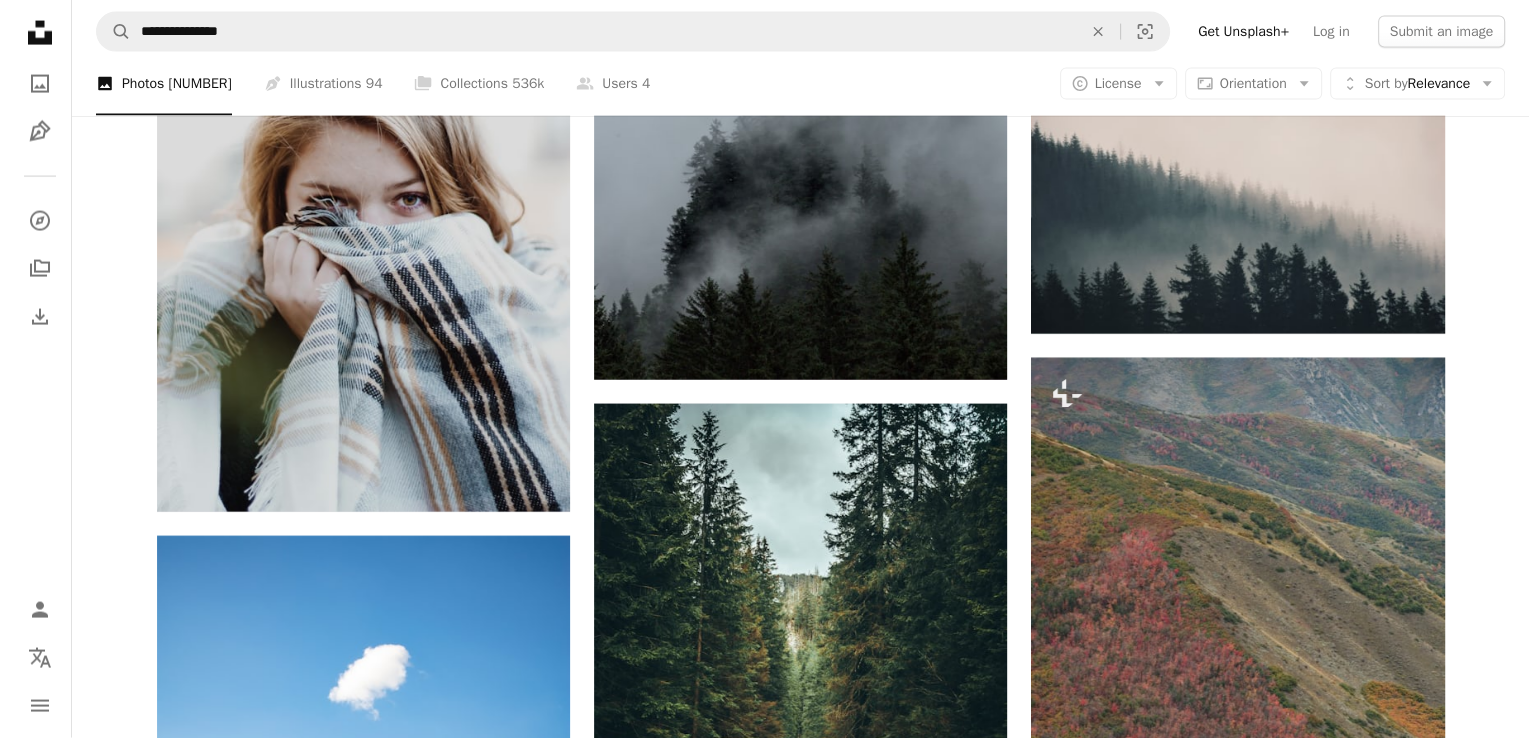 scroll, scrollTop: 88080, scrollLeft: 0, axis: vertical 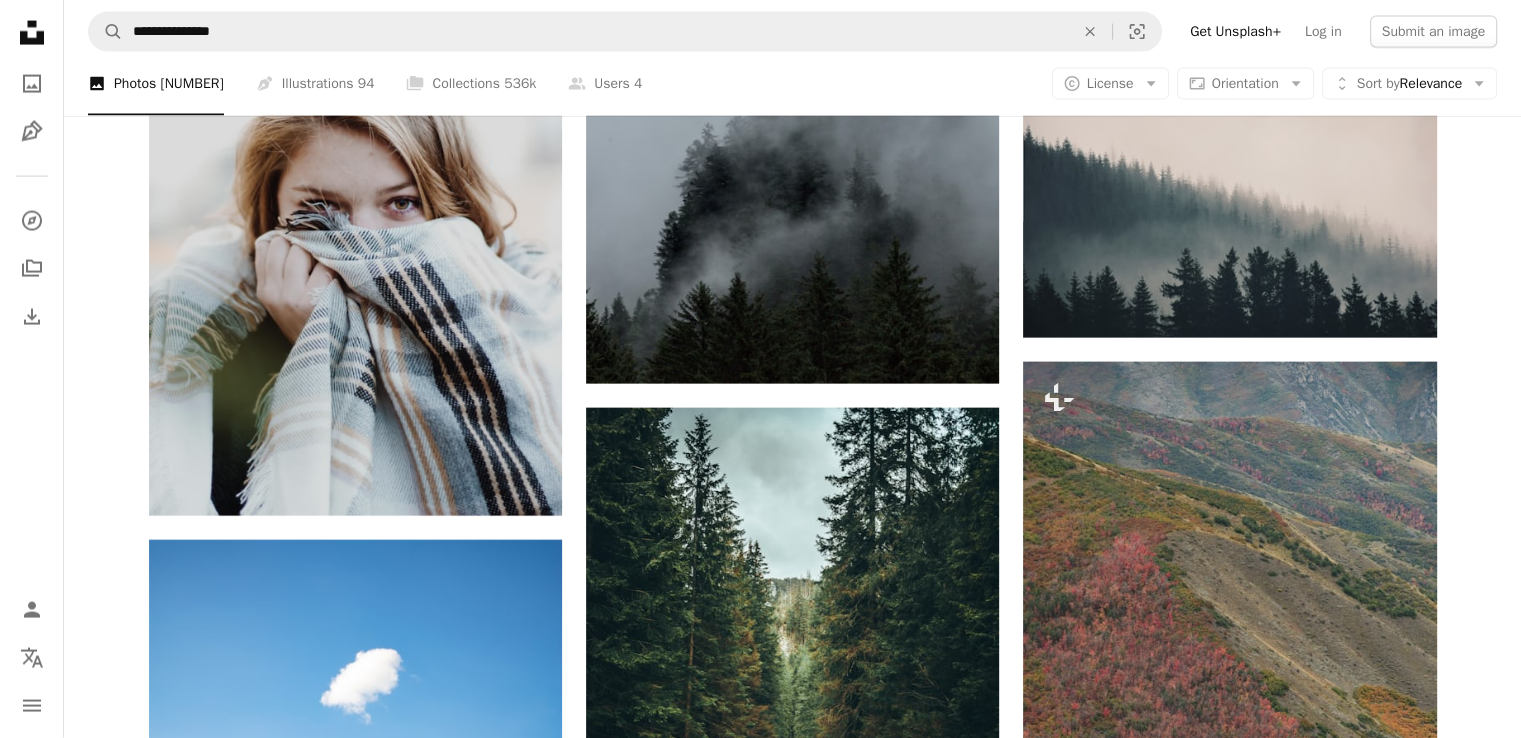 click at bounding box center (1229, 1726) 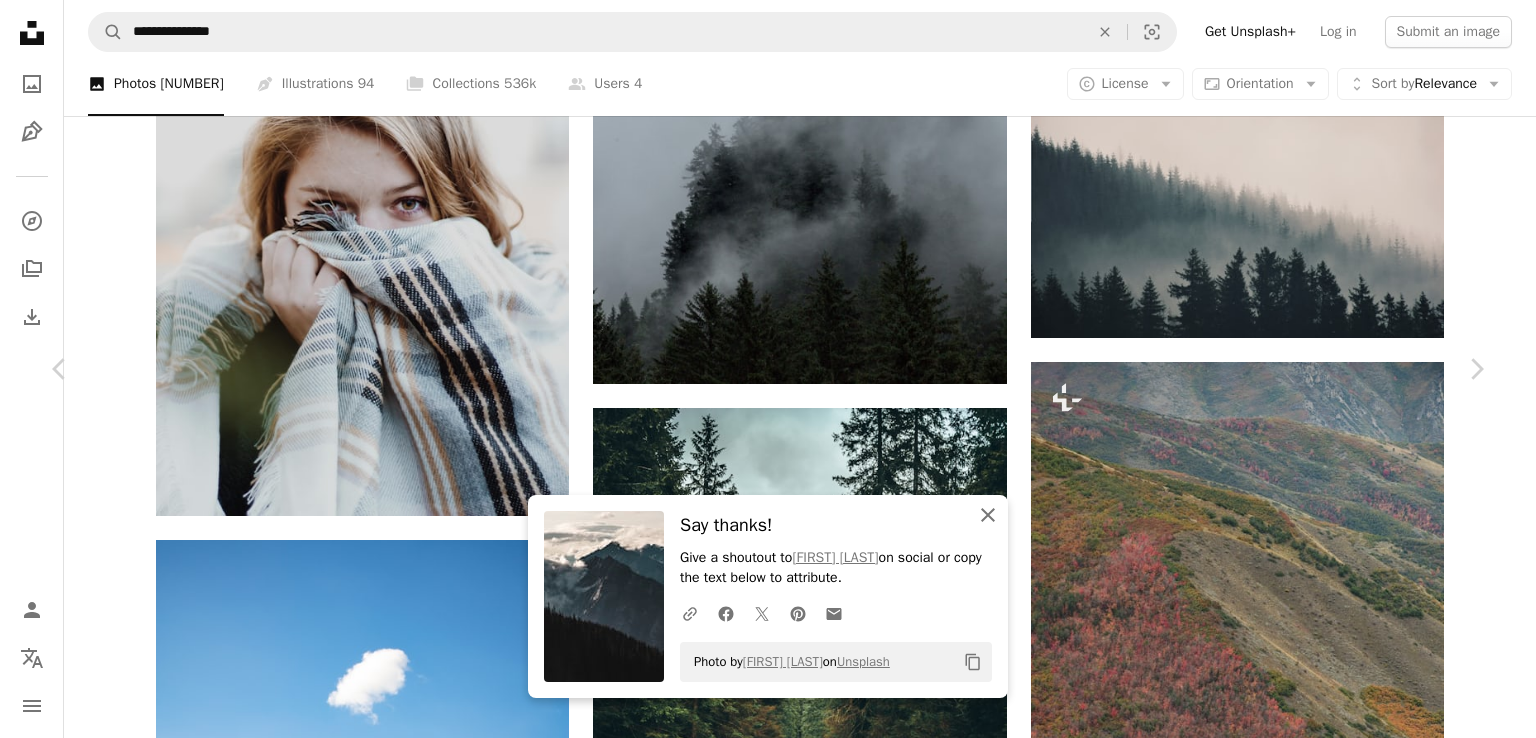 click on "An X shape" 